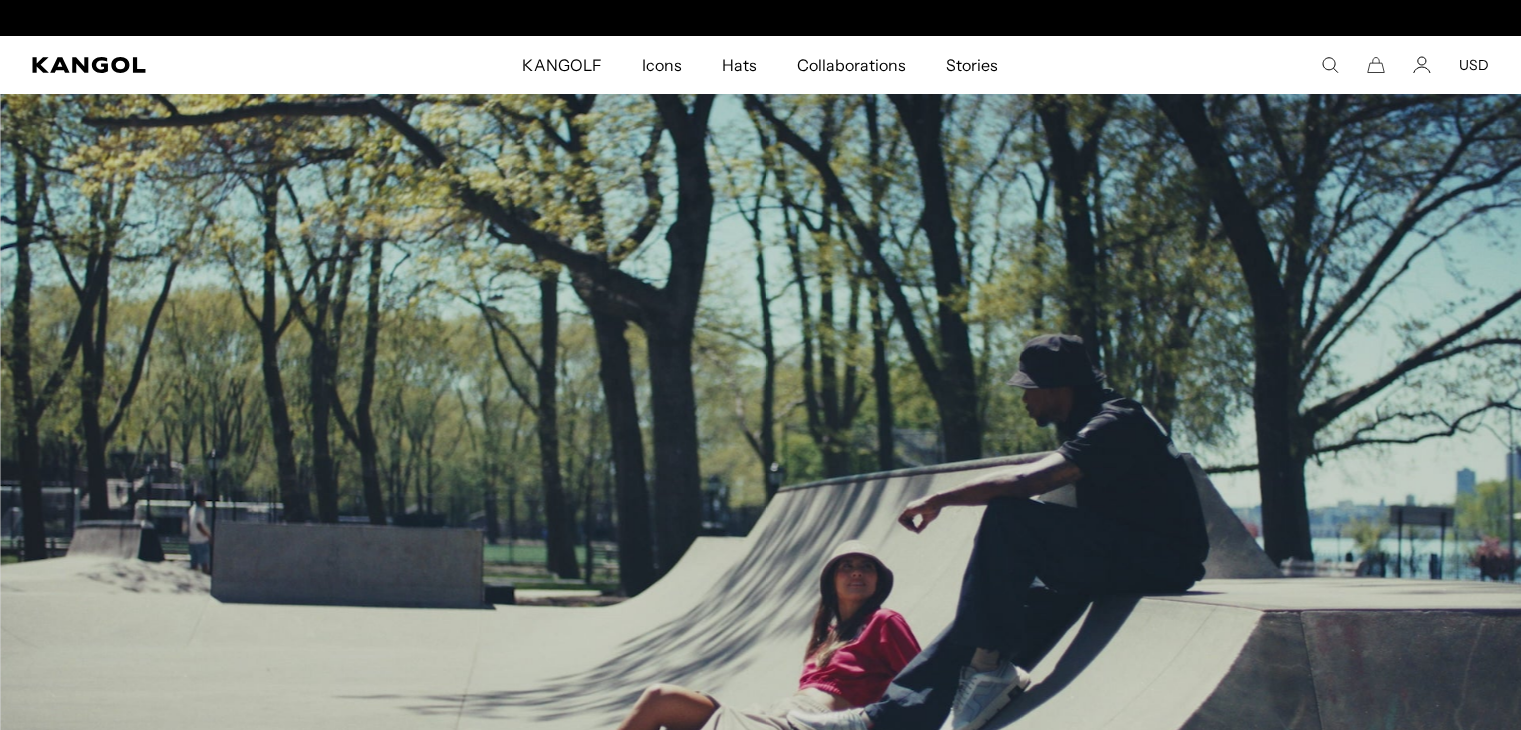 scroll, scrollTop: 1200, scrollLeft: 0, axis: vertical 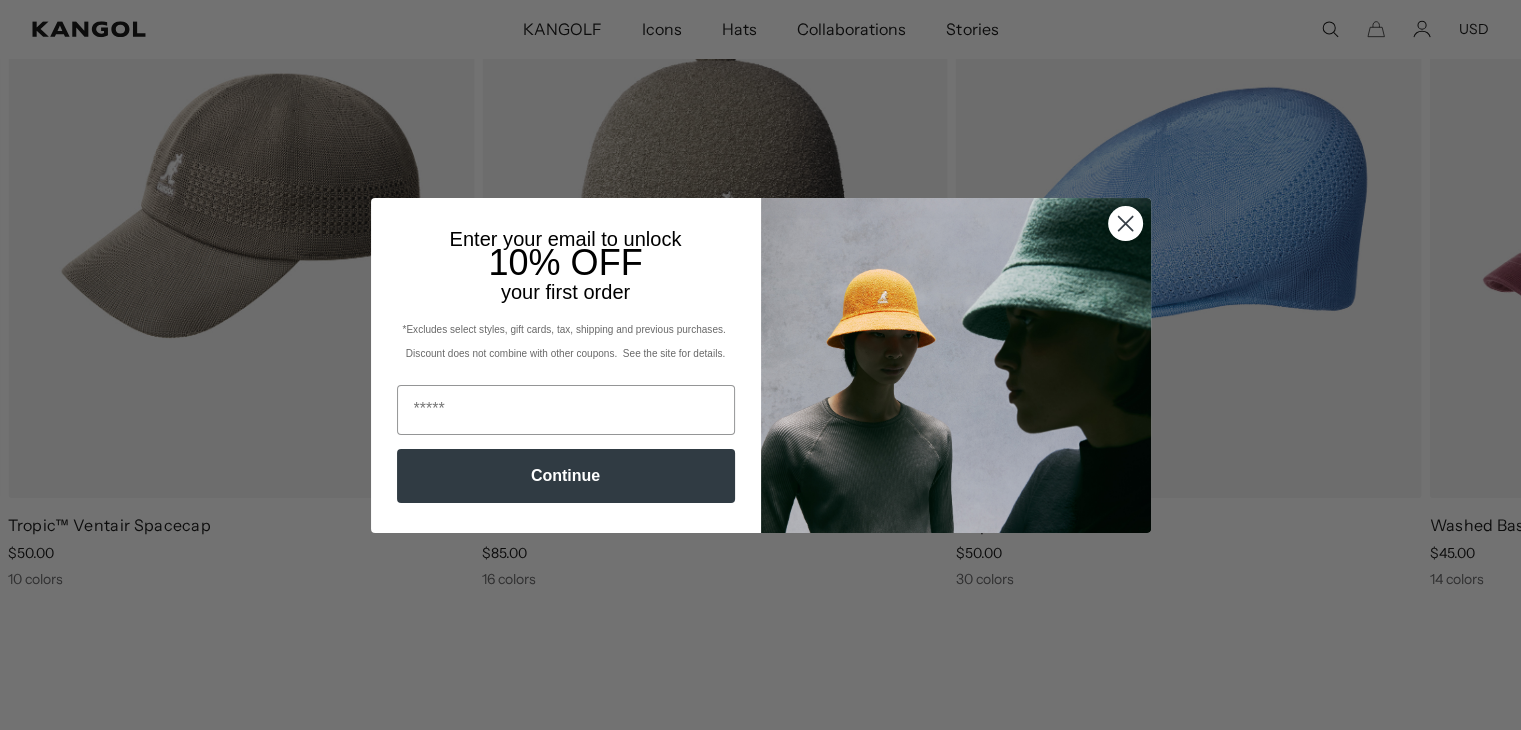 click 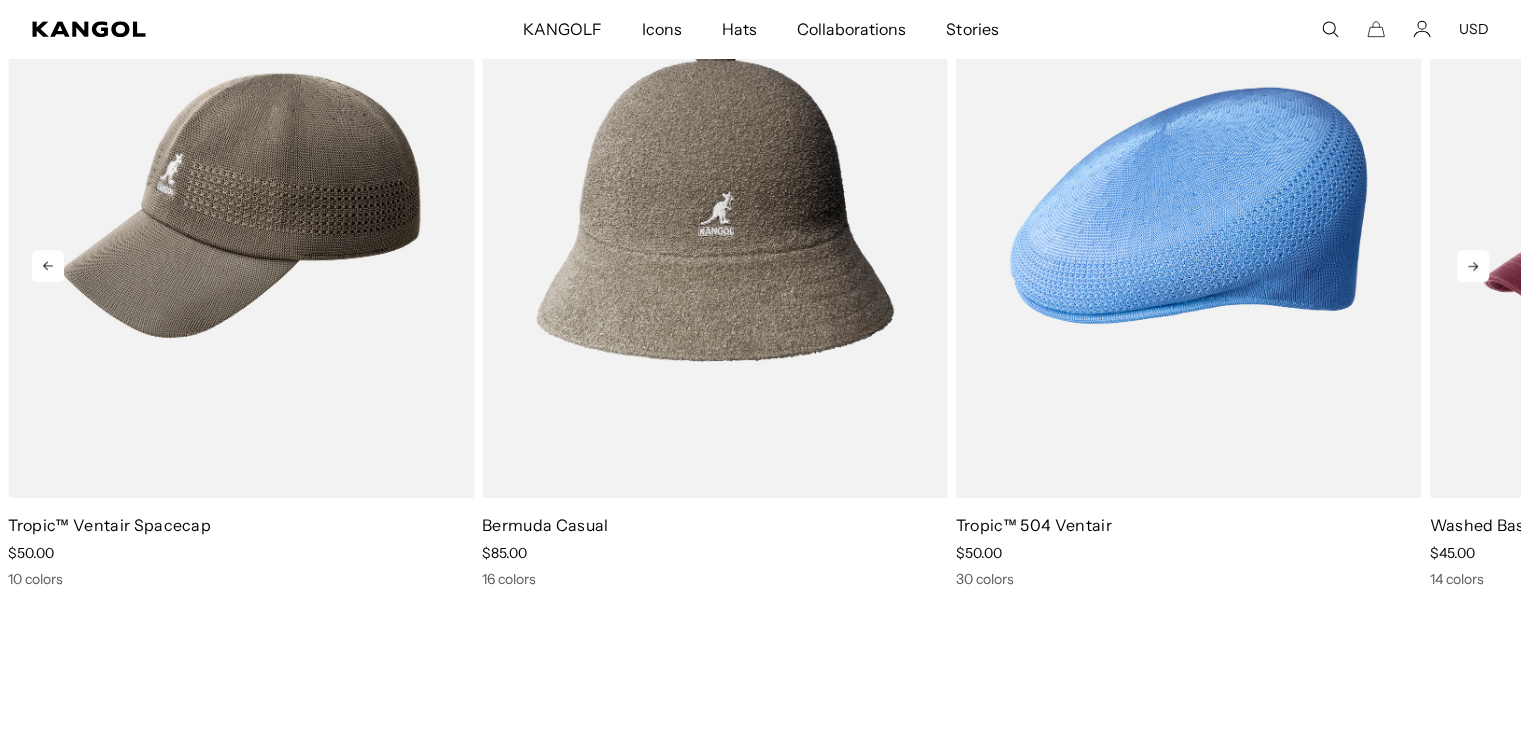 scroll, scrollTop: 0, scrollLeft: 0, axis: both 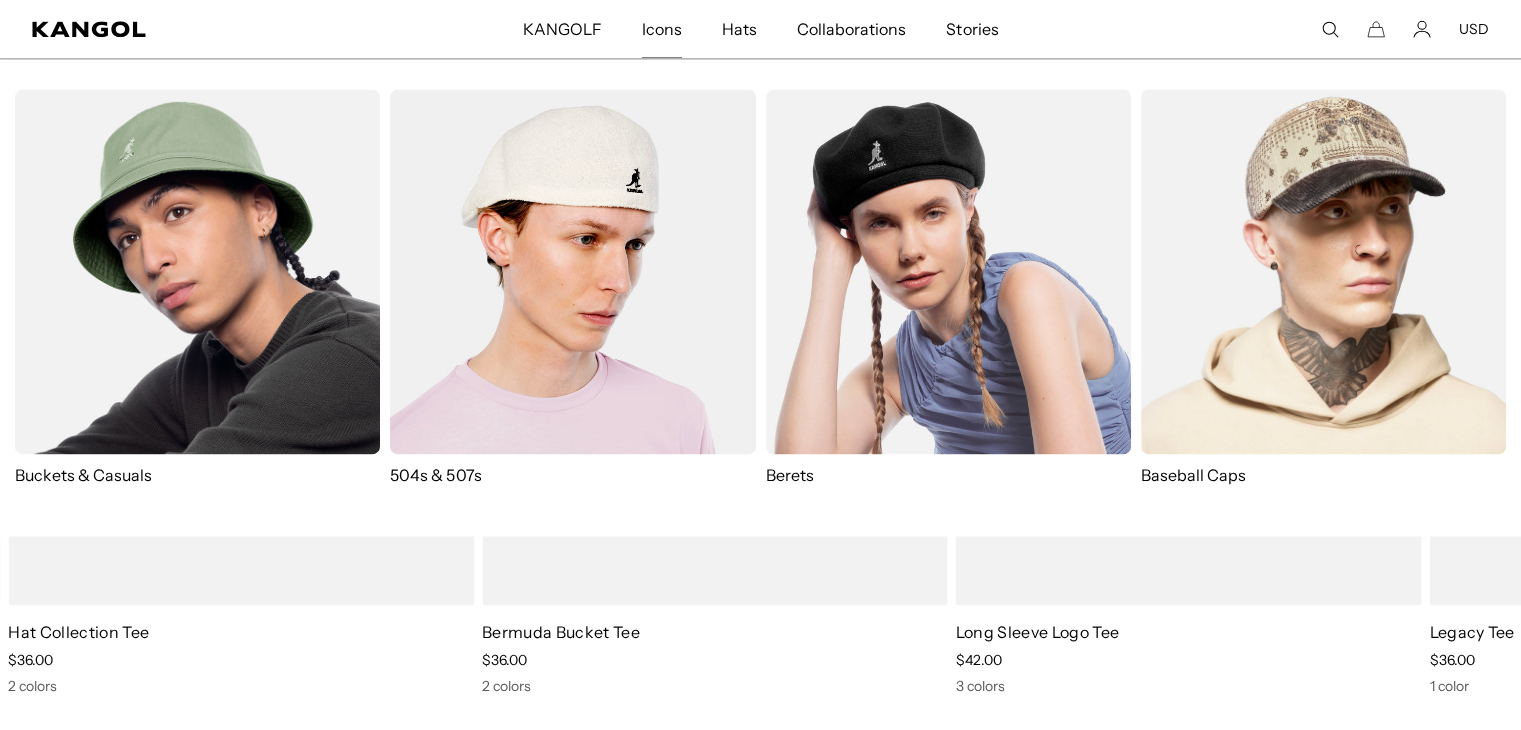 click at bounding box center [948, 271] 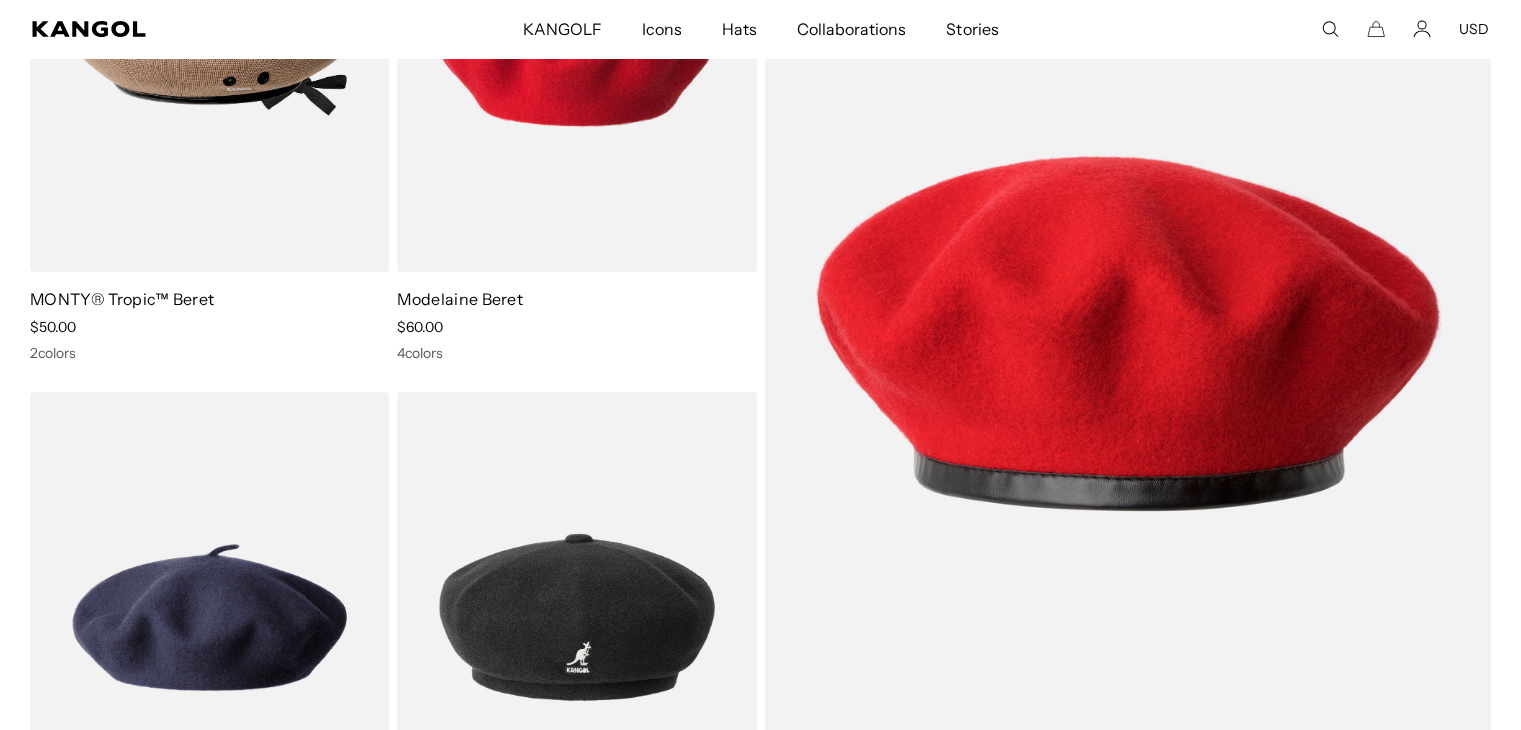 scroll, scrollTop: 400, scrollLeft: 0, axis: vertical 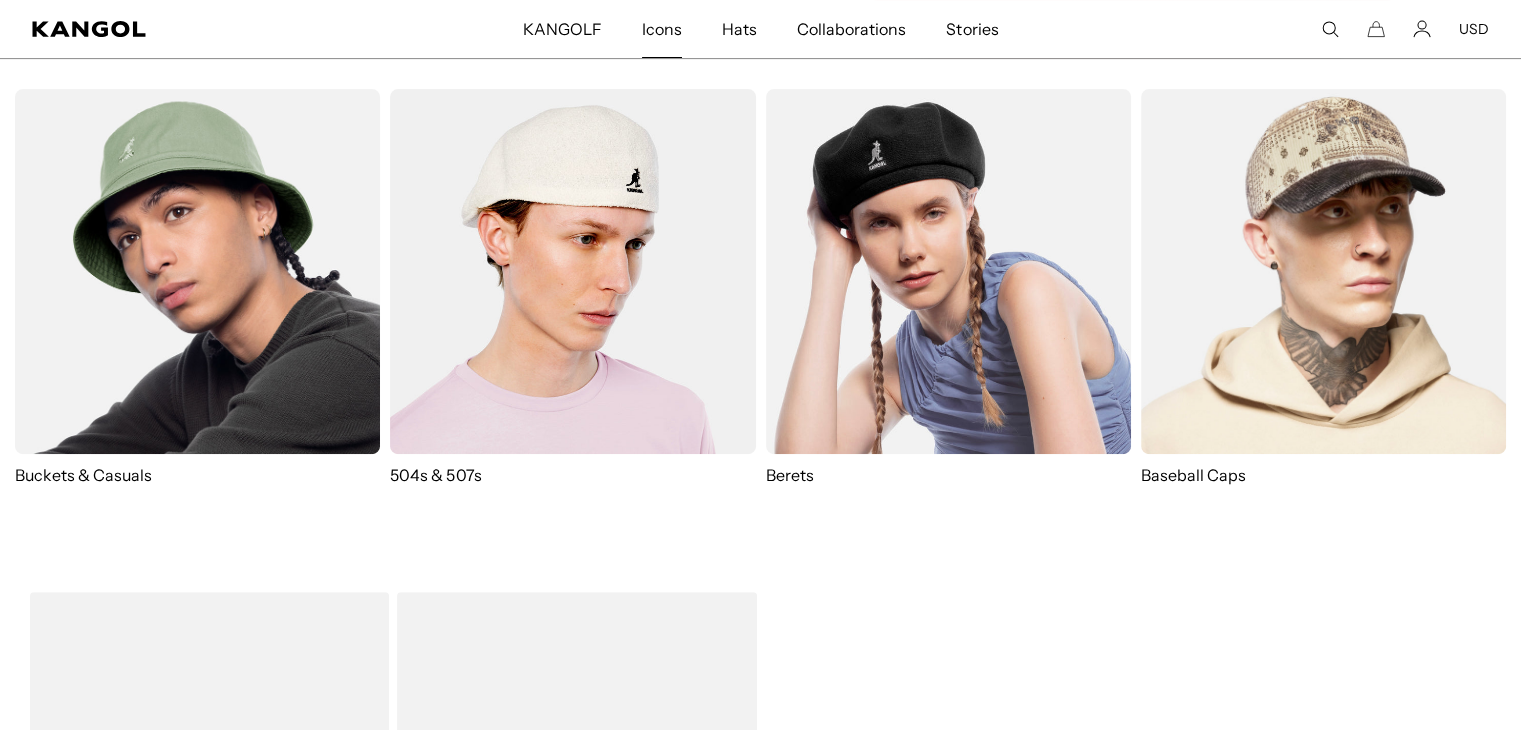 click on "Icons" at bounding box center (662, 29) 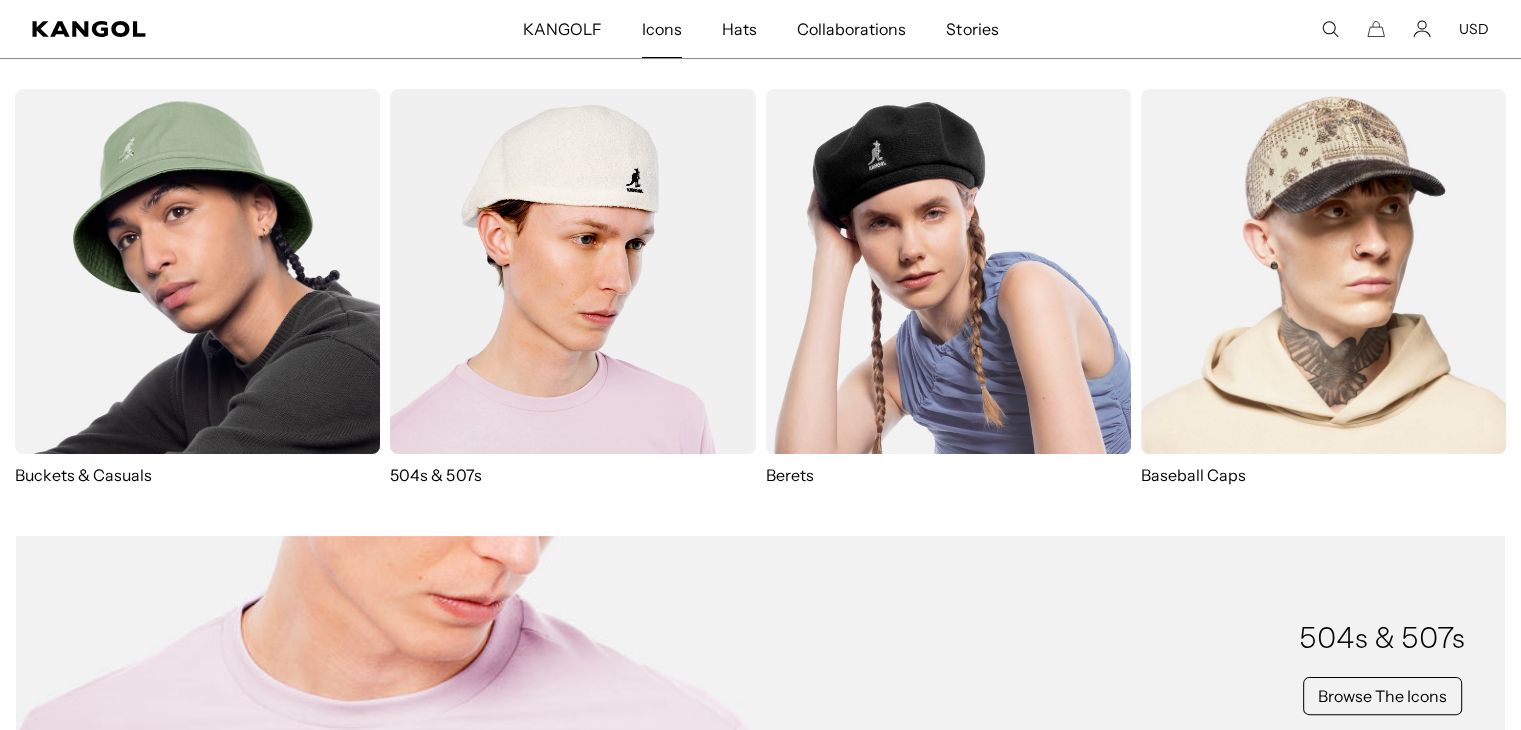 scroll, scrollTop: 500, scrollLeft: 0, axis: vertical 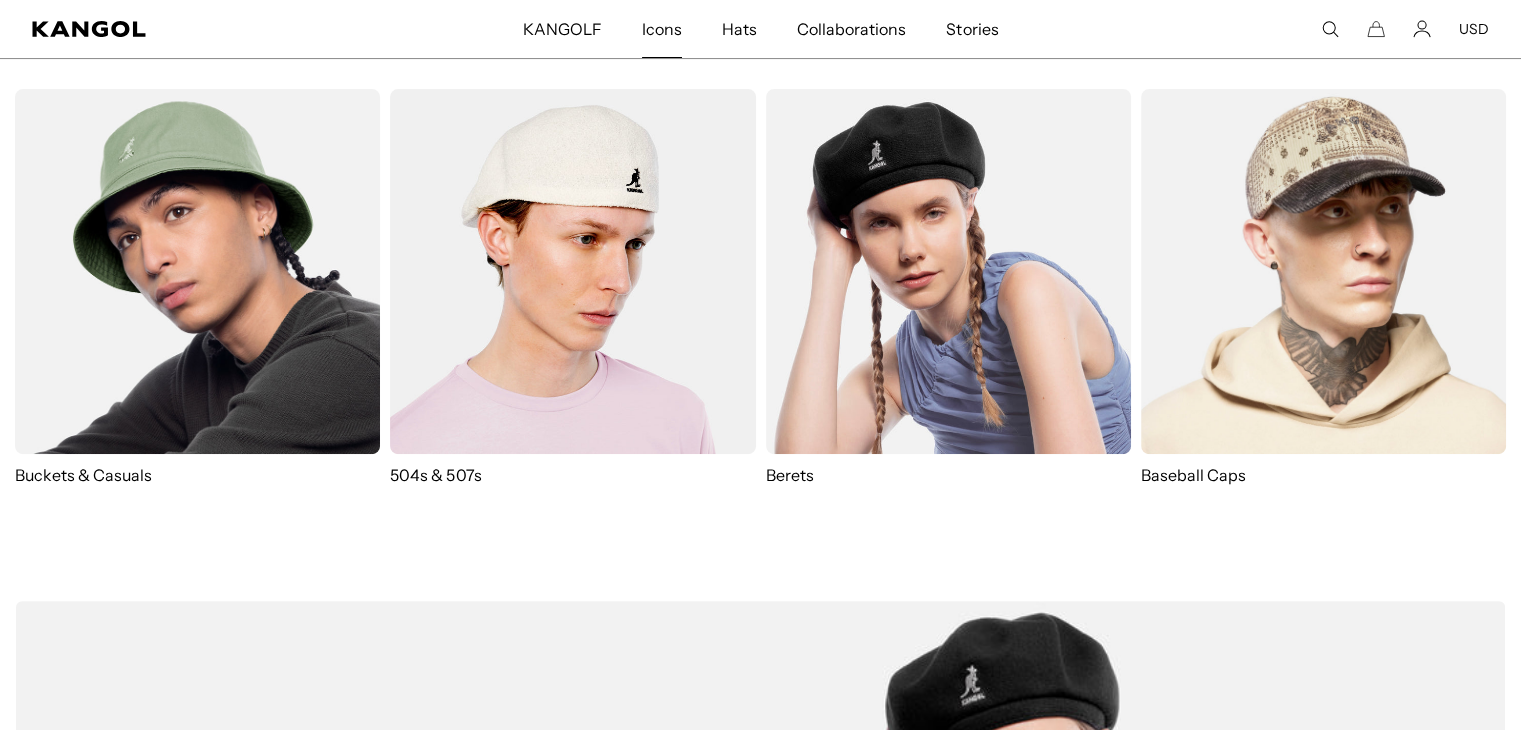 click at bounding box center [948, 271] 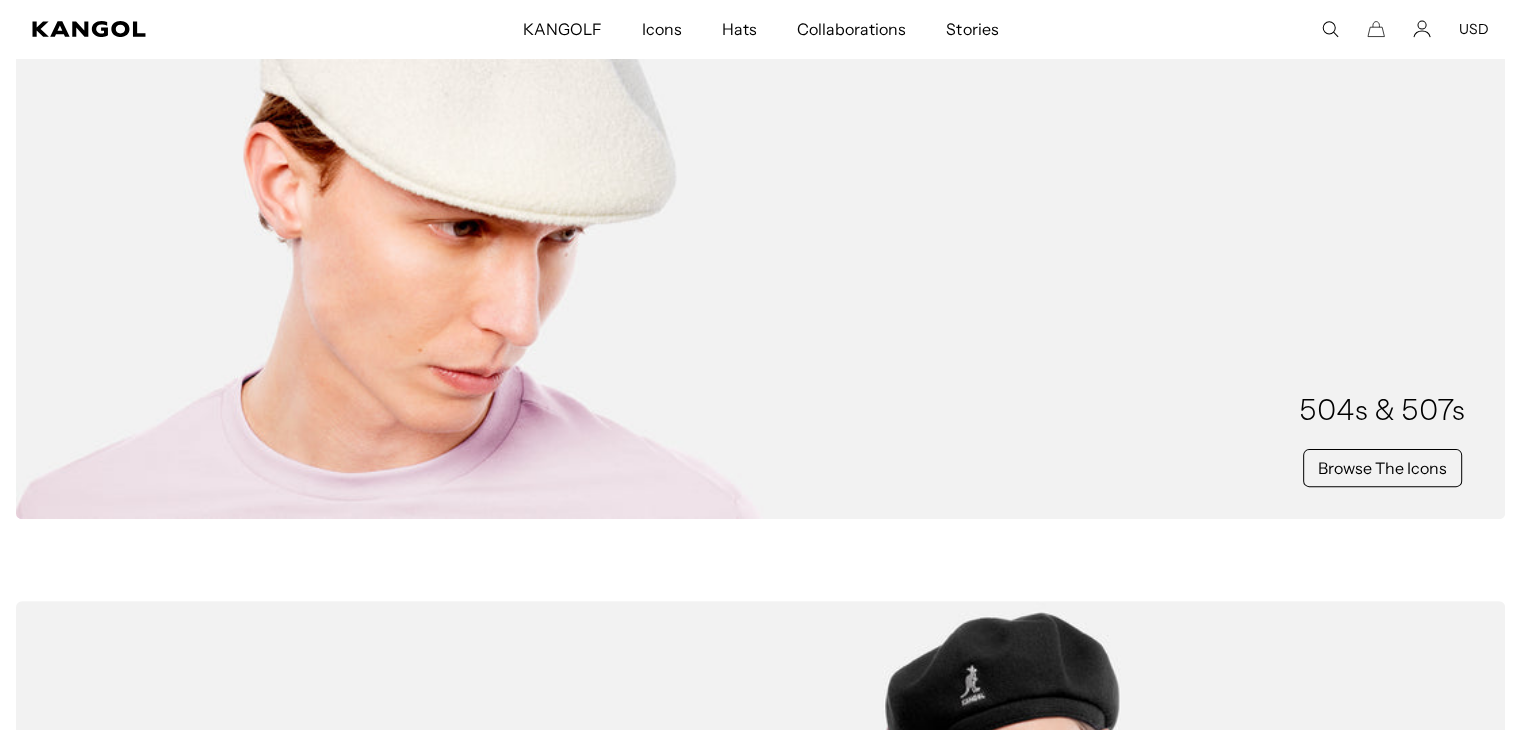 scroll, scrollTop: 0, scrollLeft: 412, axis: horizontal 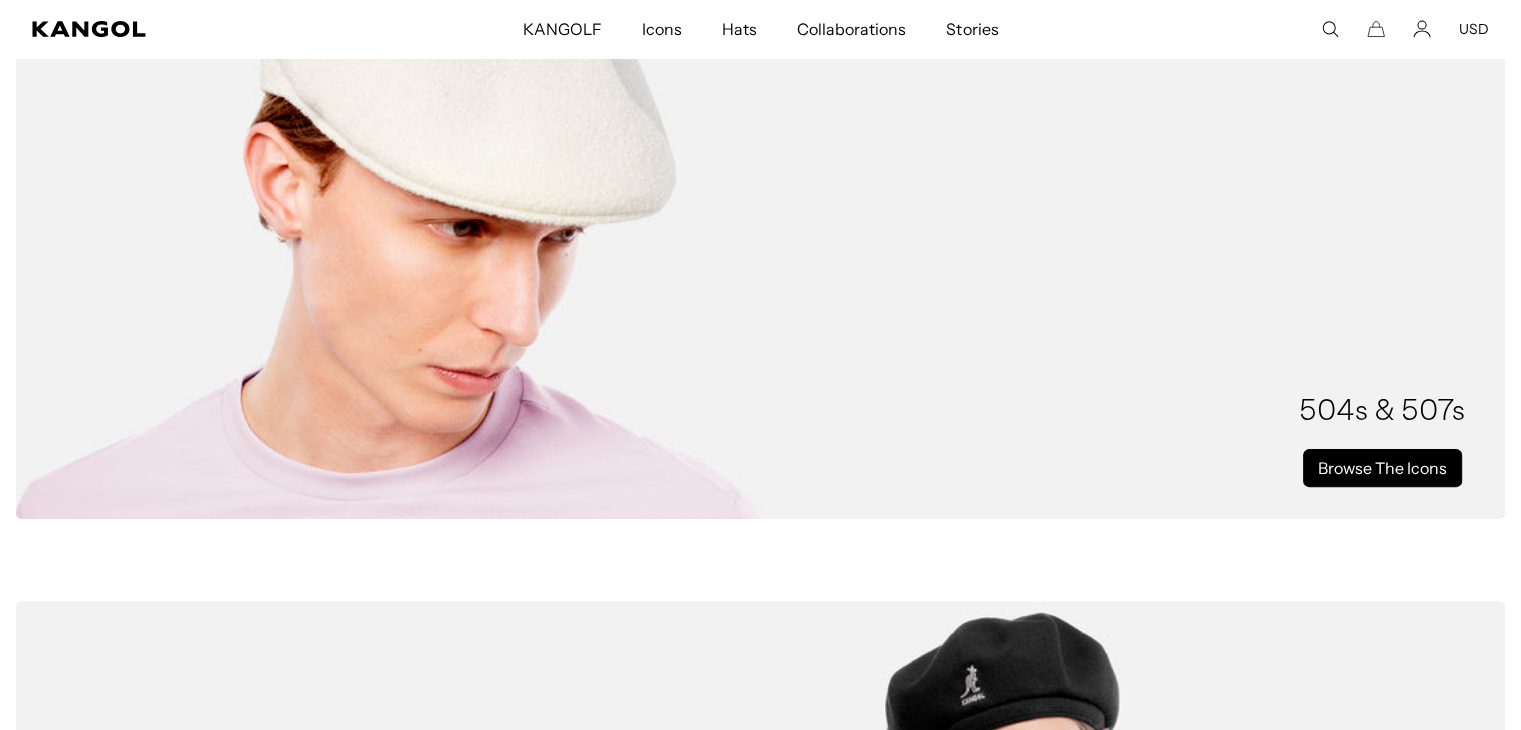 click on "Browse The Icons" at bounding box center (1382, 468) 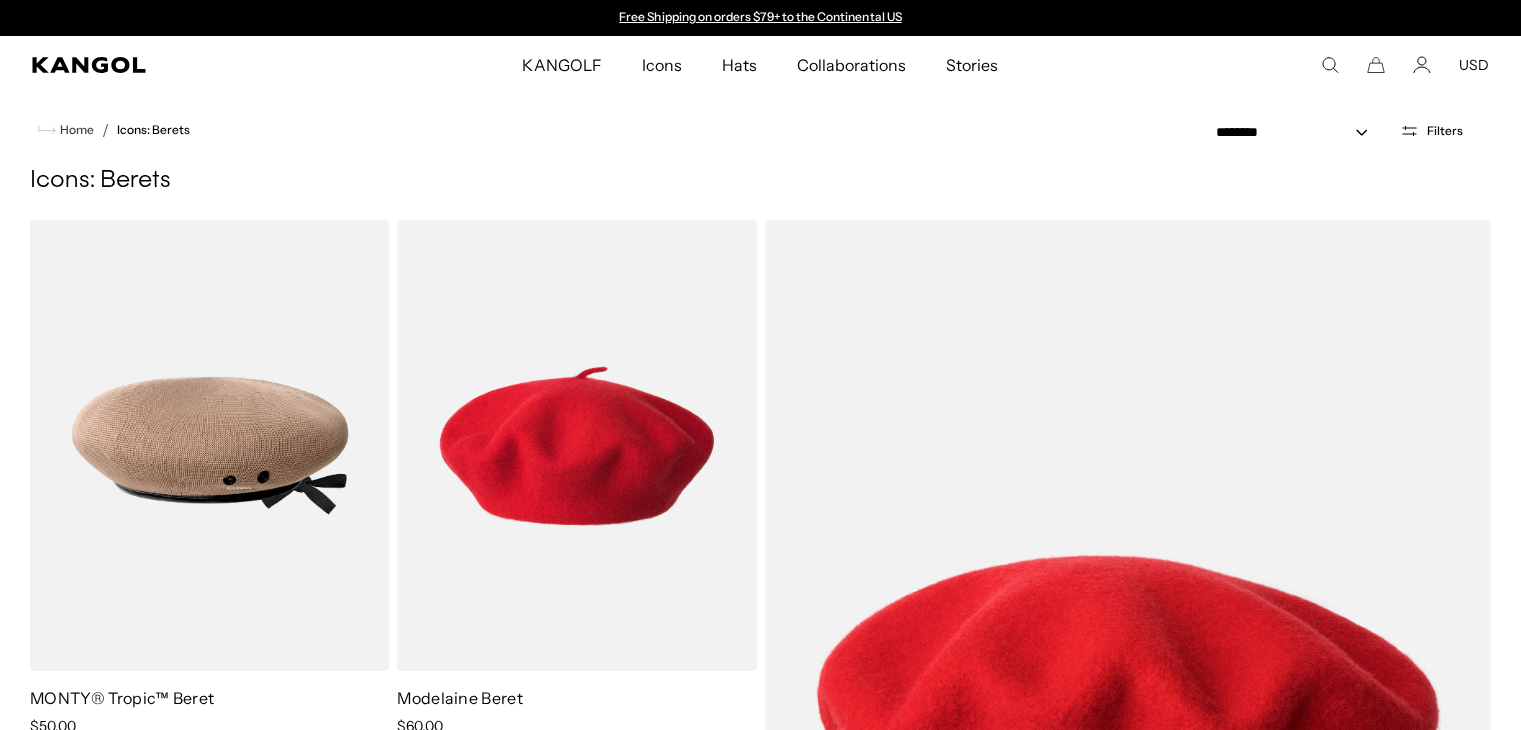 scroll, scrollTop: 0, scrollLeft: 0, axis: both 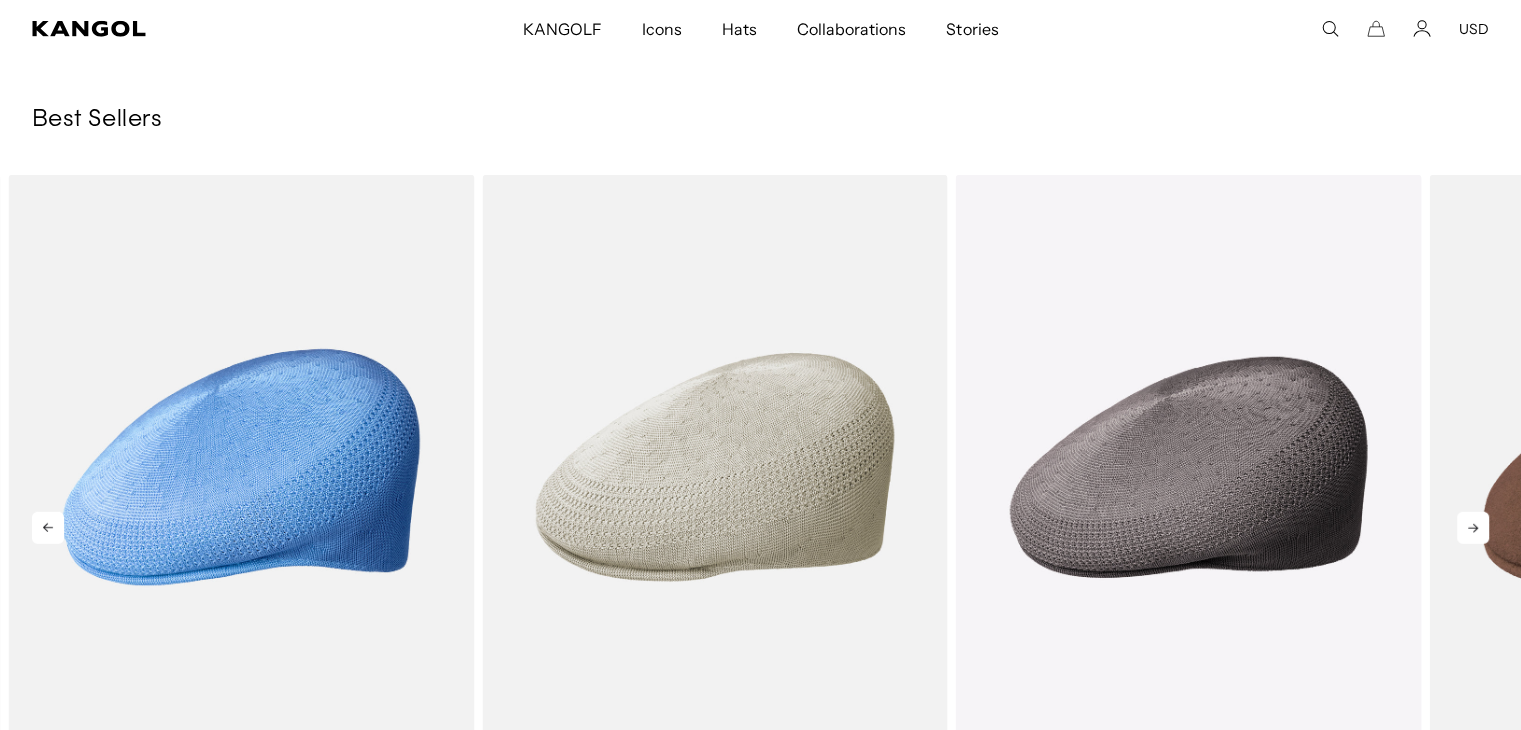 click 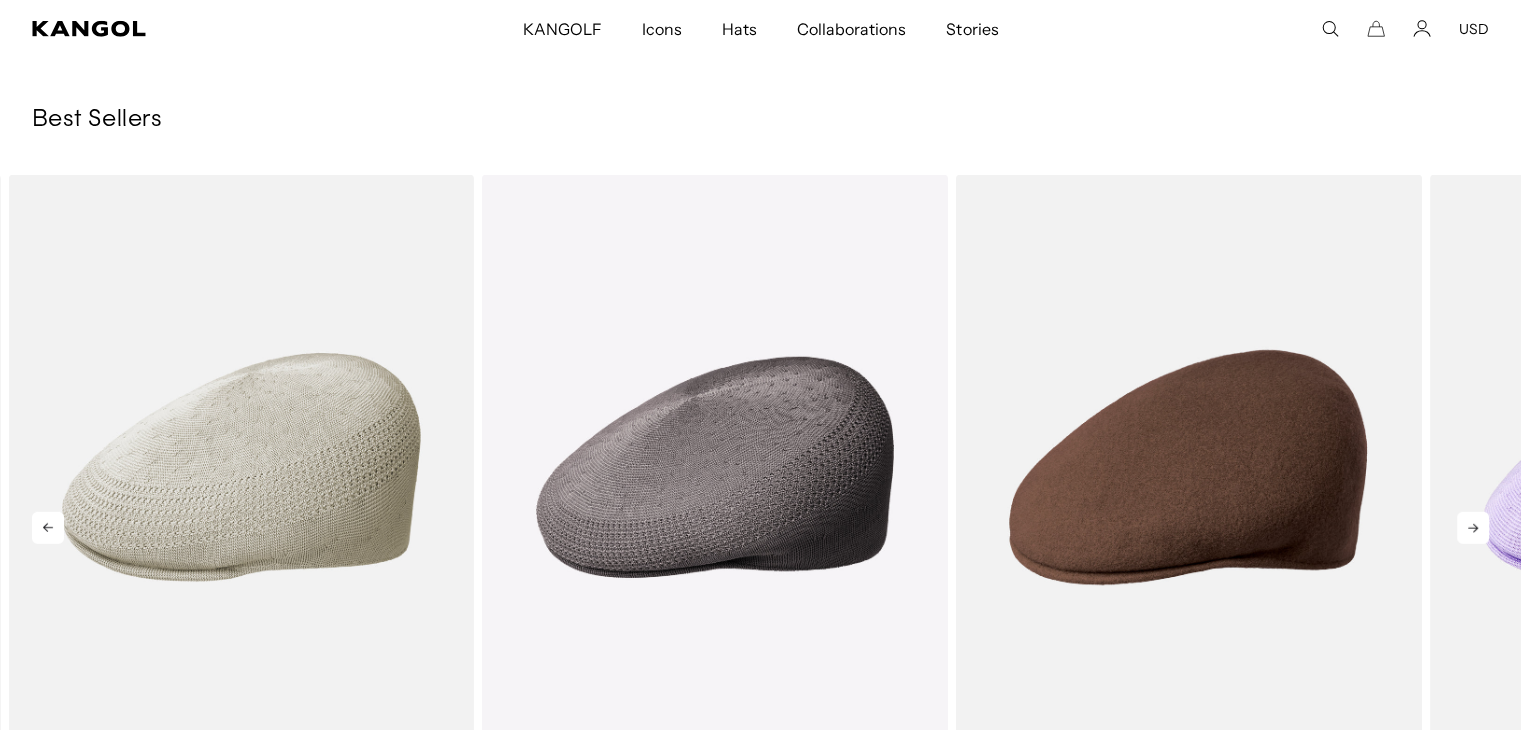 click 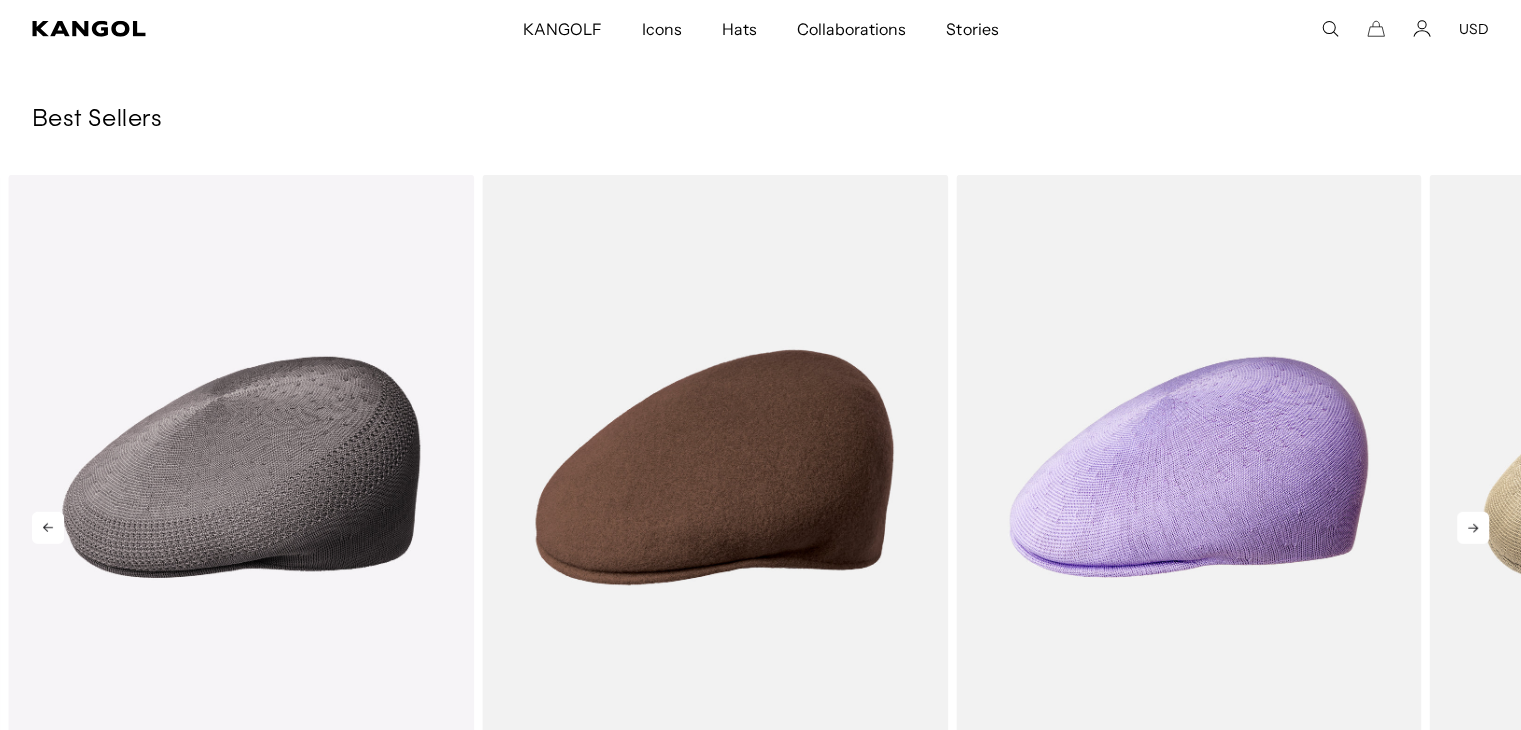 click 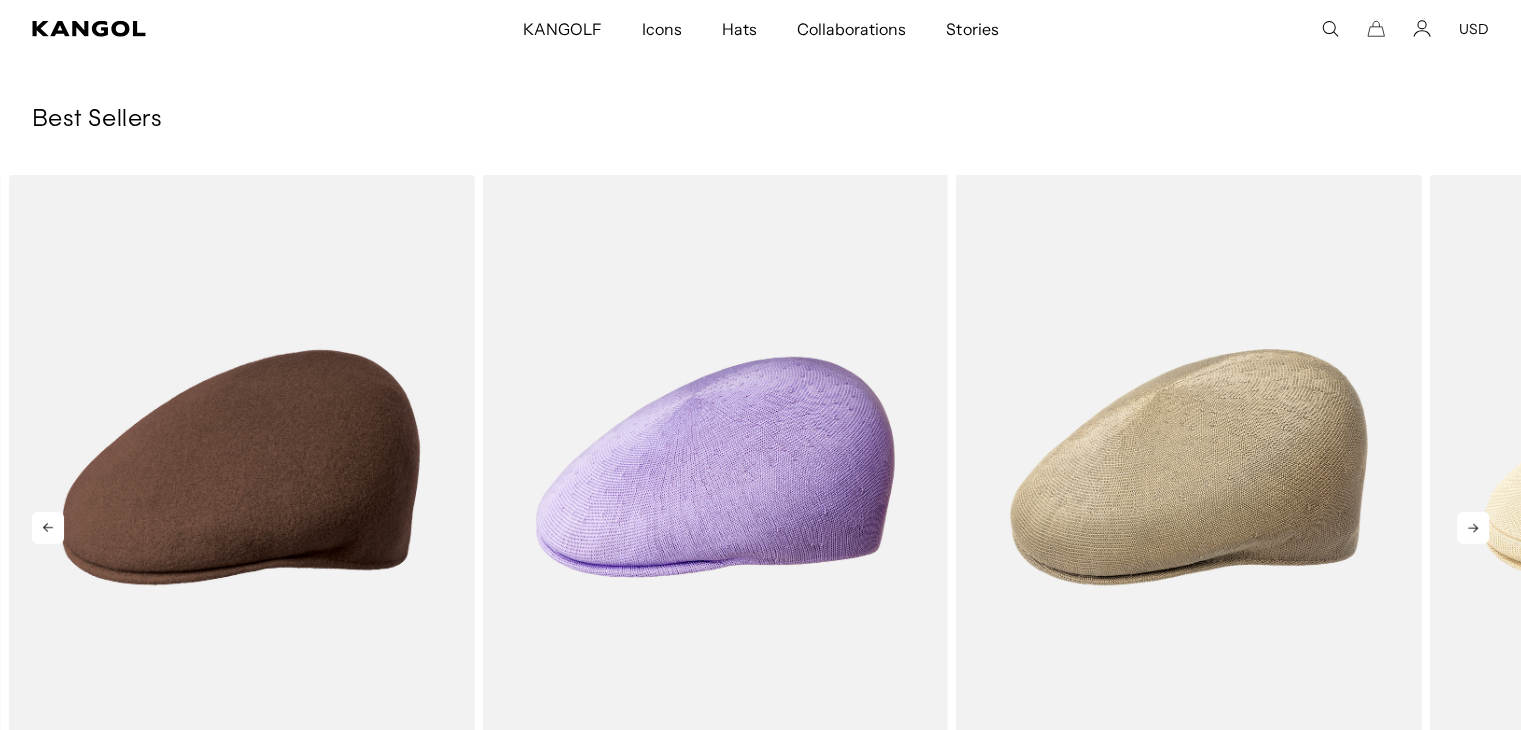 click 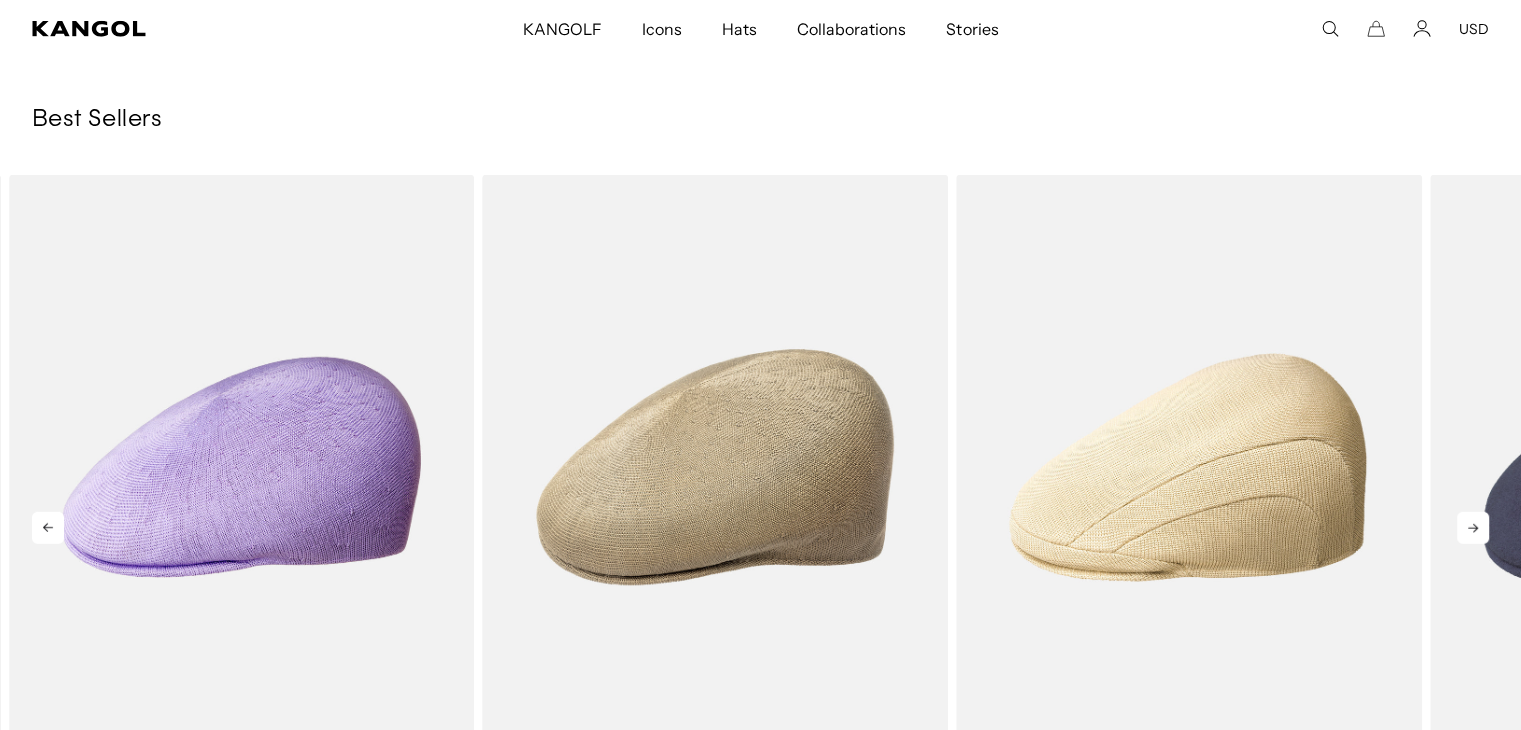 click 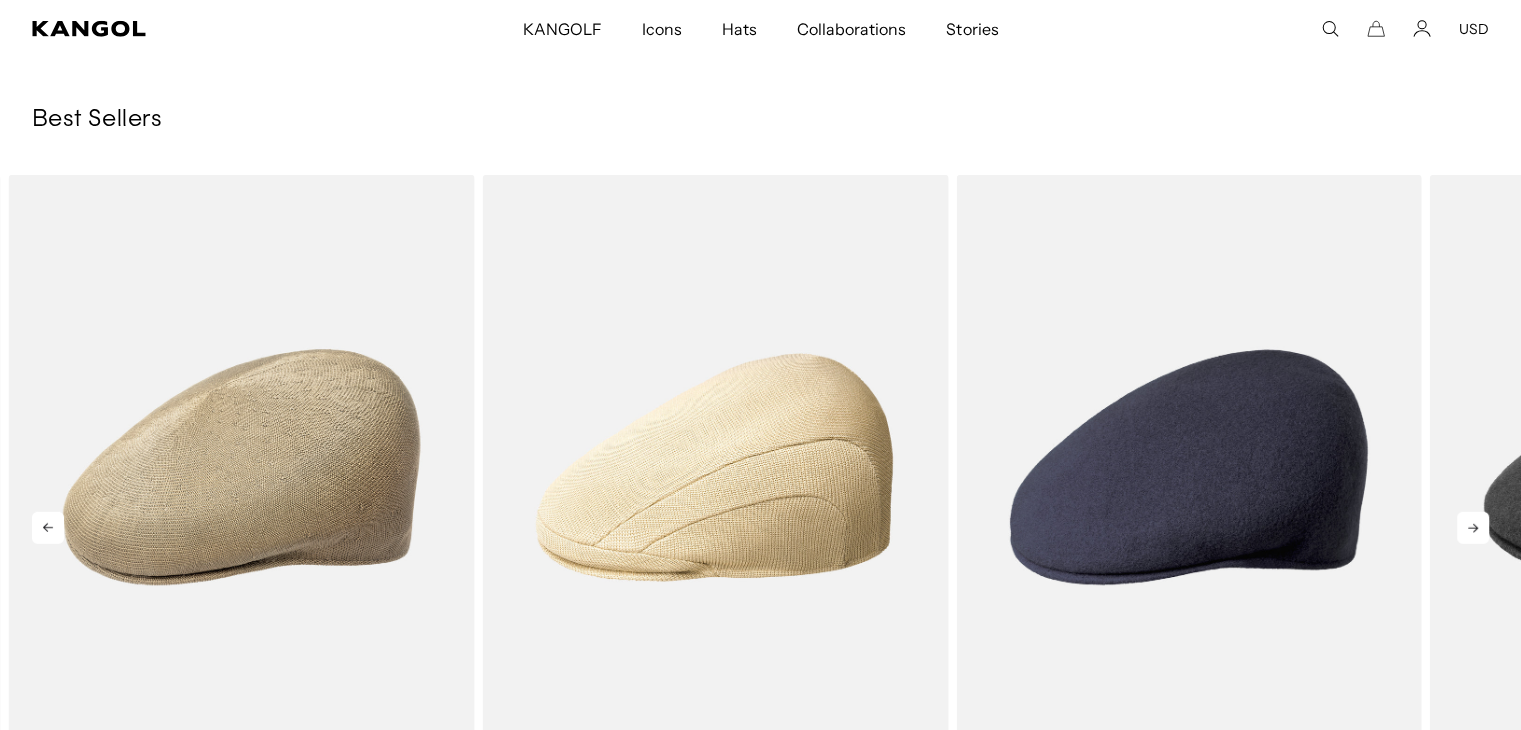 click 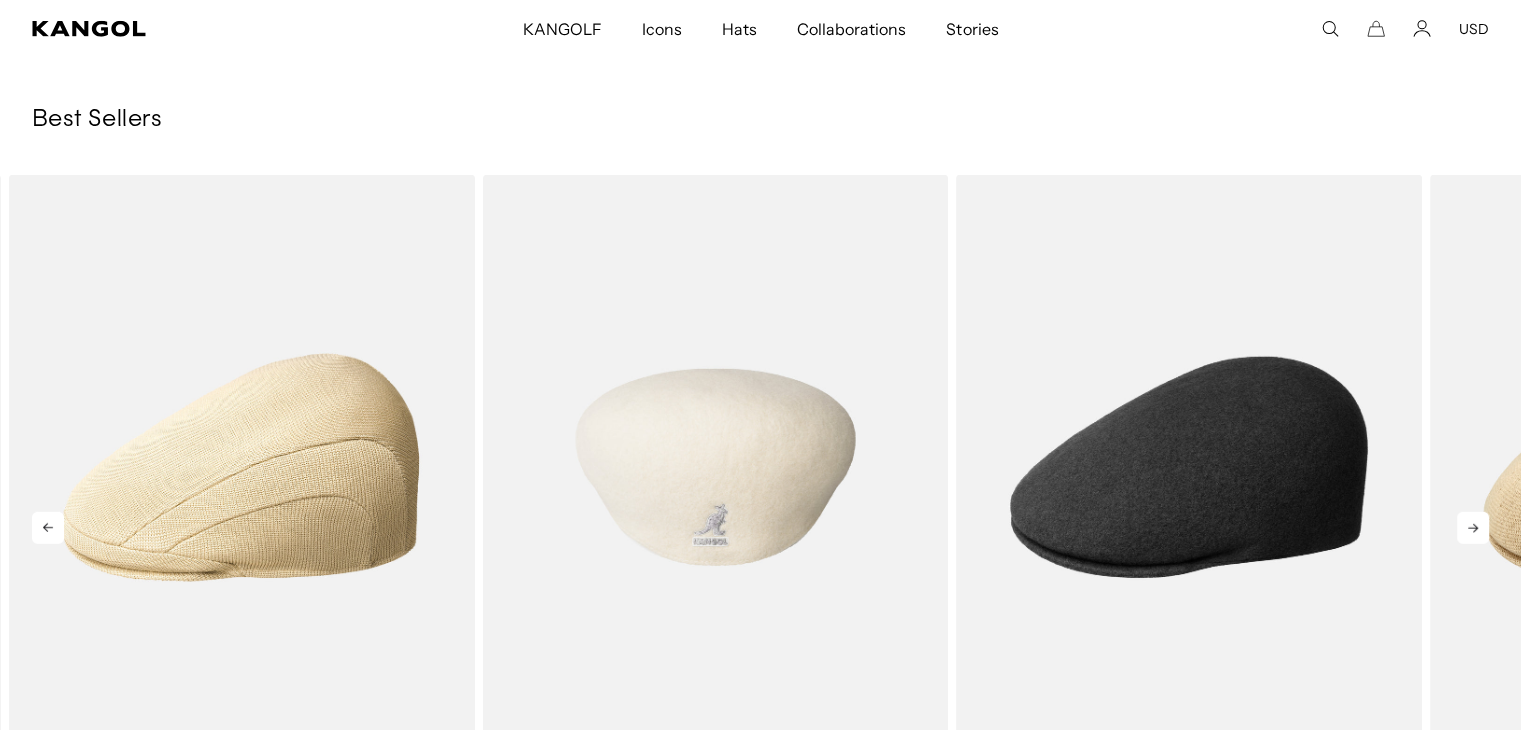 scroll, scrollTop: 0, scrollLeft: 412, axis: horizontal 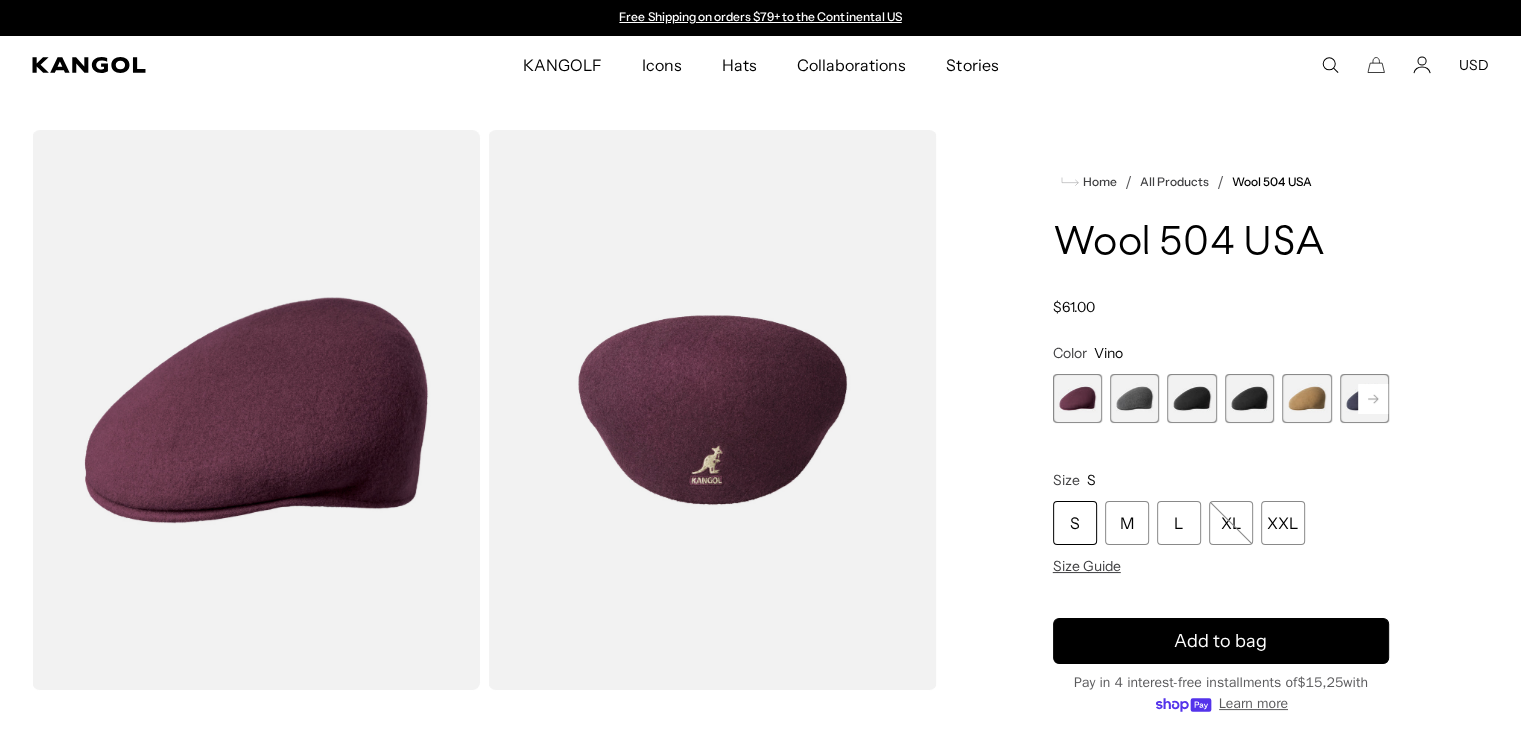 click at bounding box center (1191, 398) 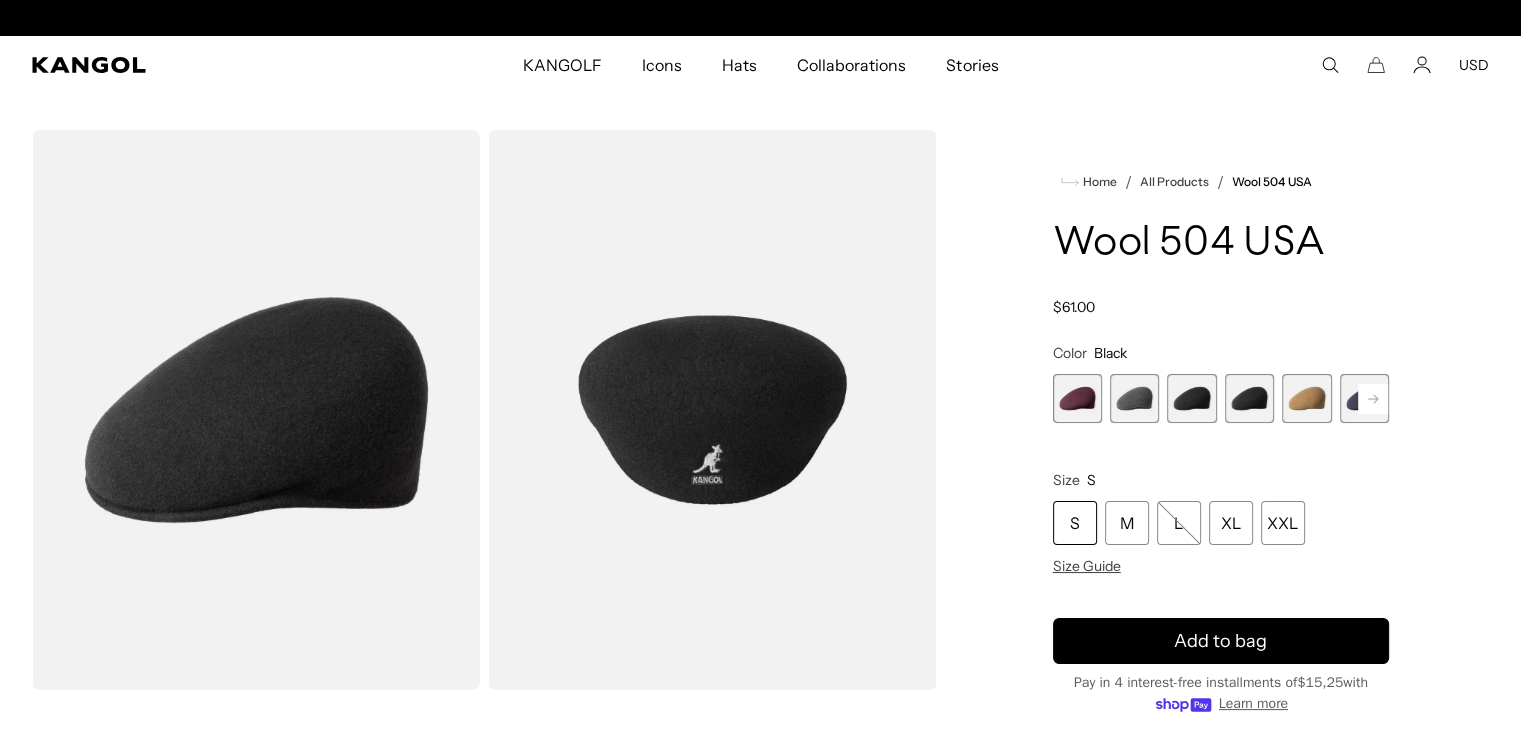 scroll, scrollTop: 0, scrollLeft: 412, axis: horizontal 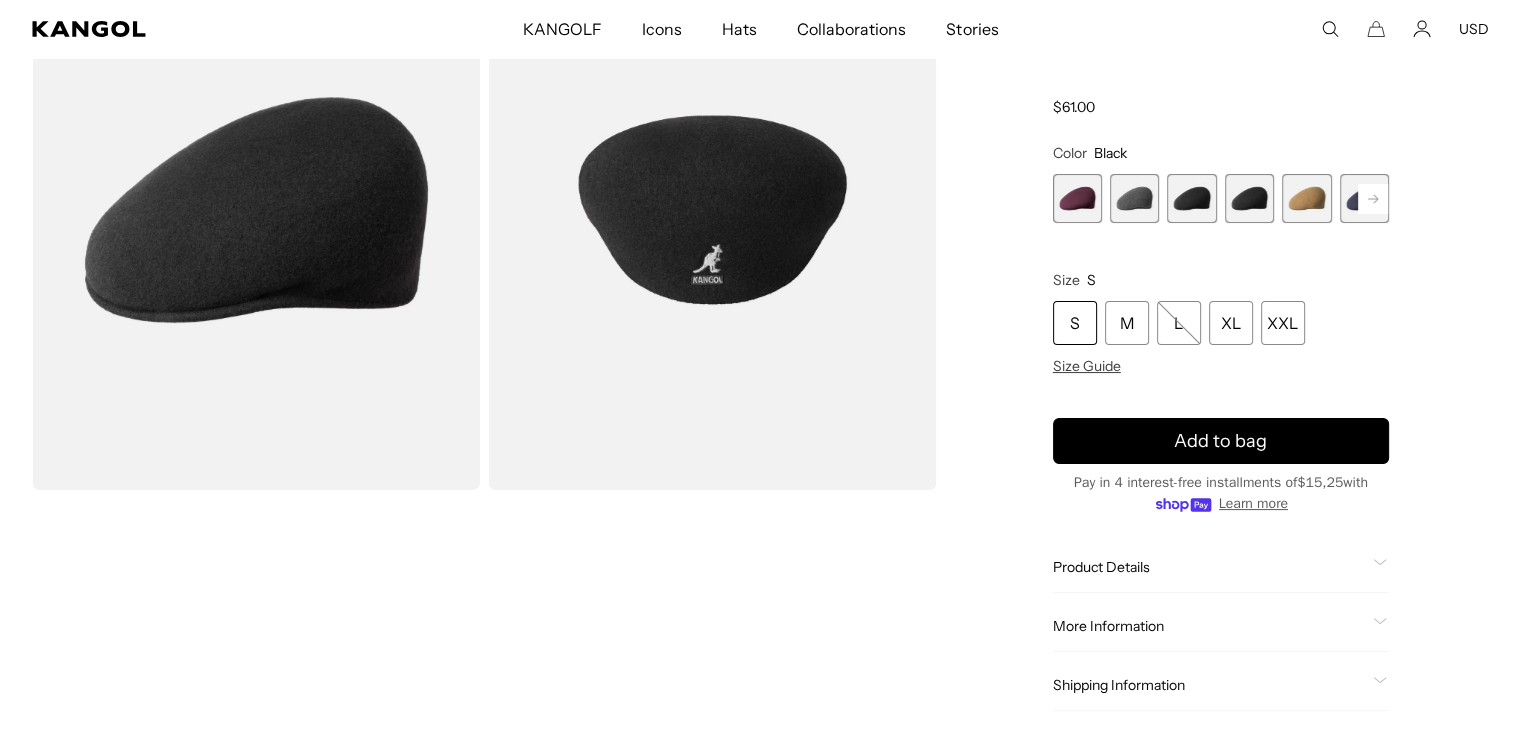 click 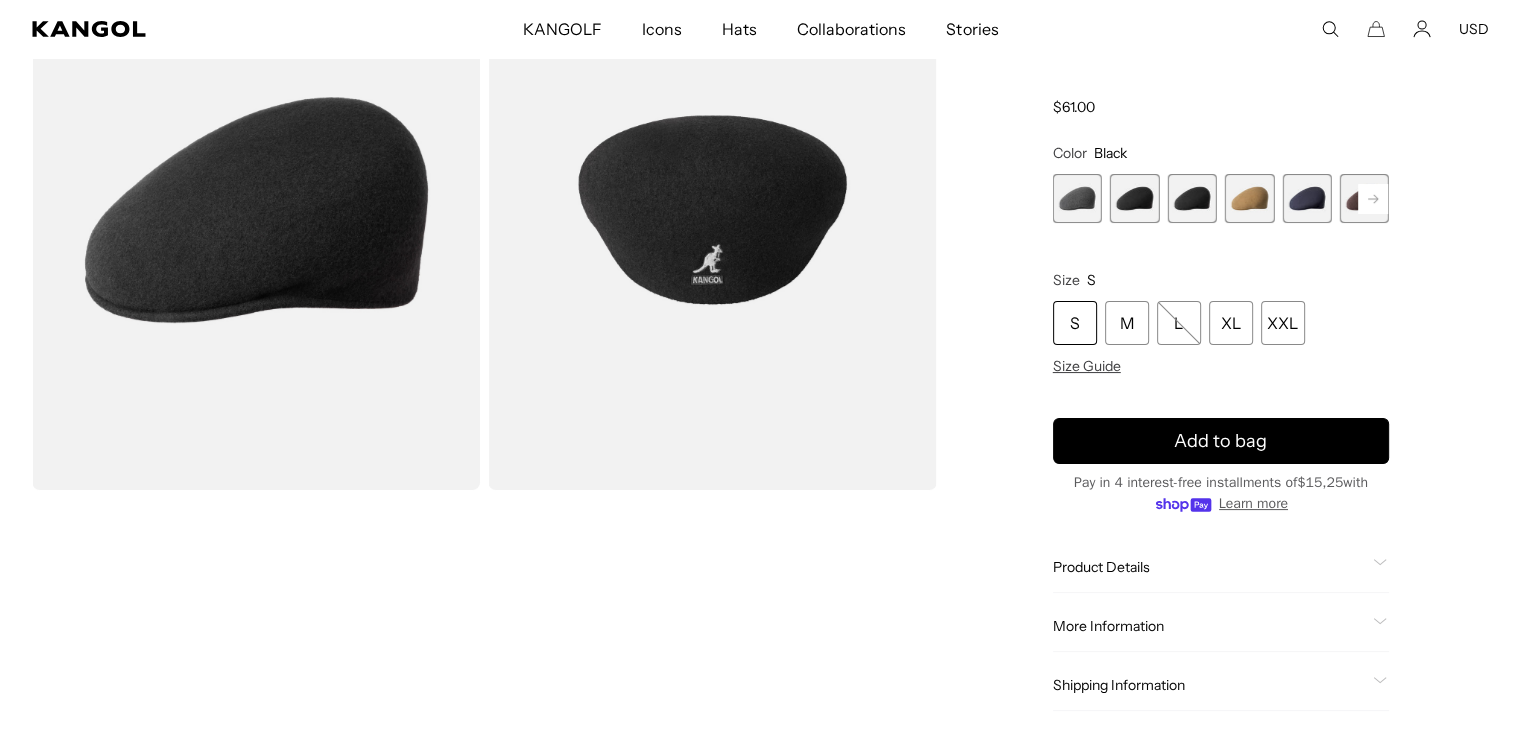 scroll, scrollTop: 0, scrollLeft: 0, axis: both 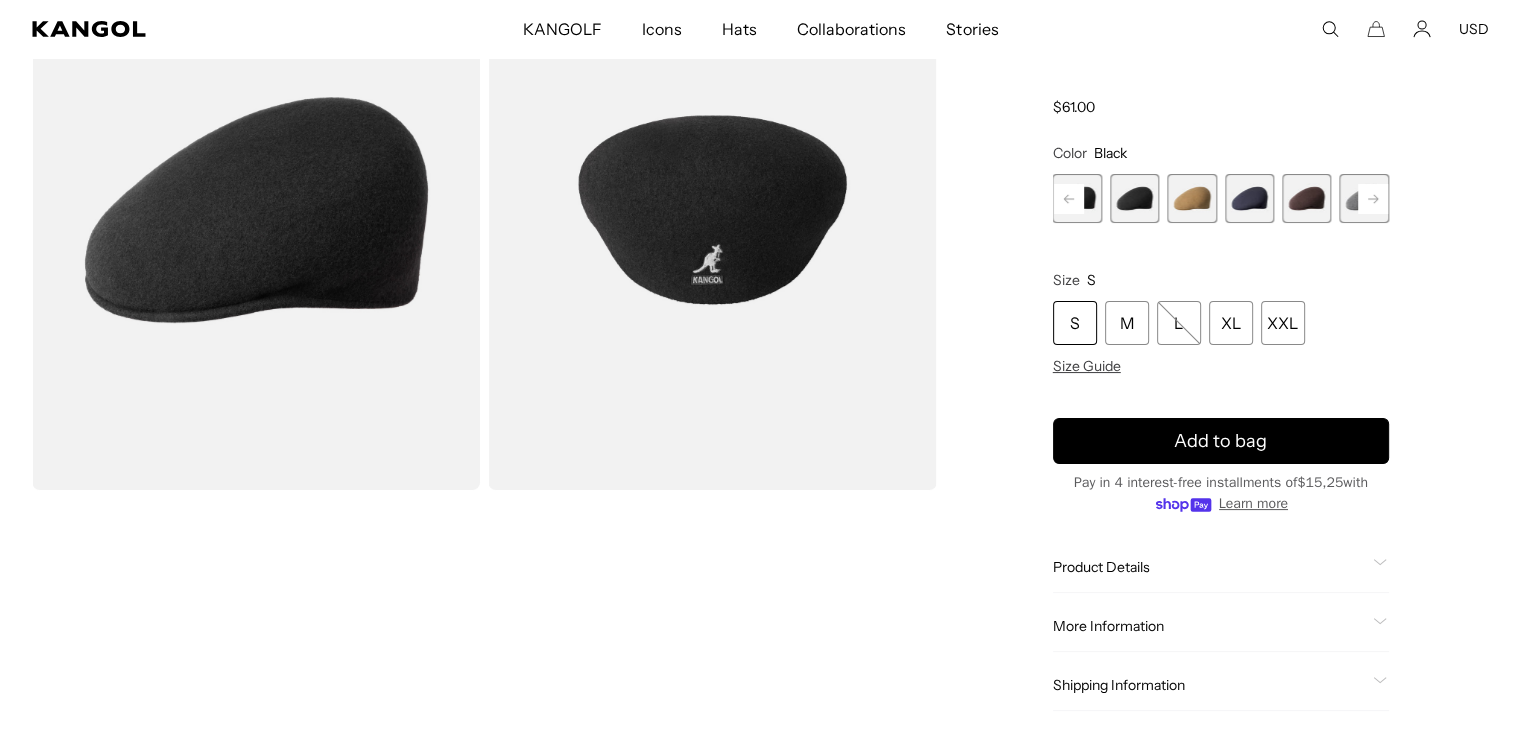 click 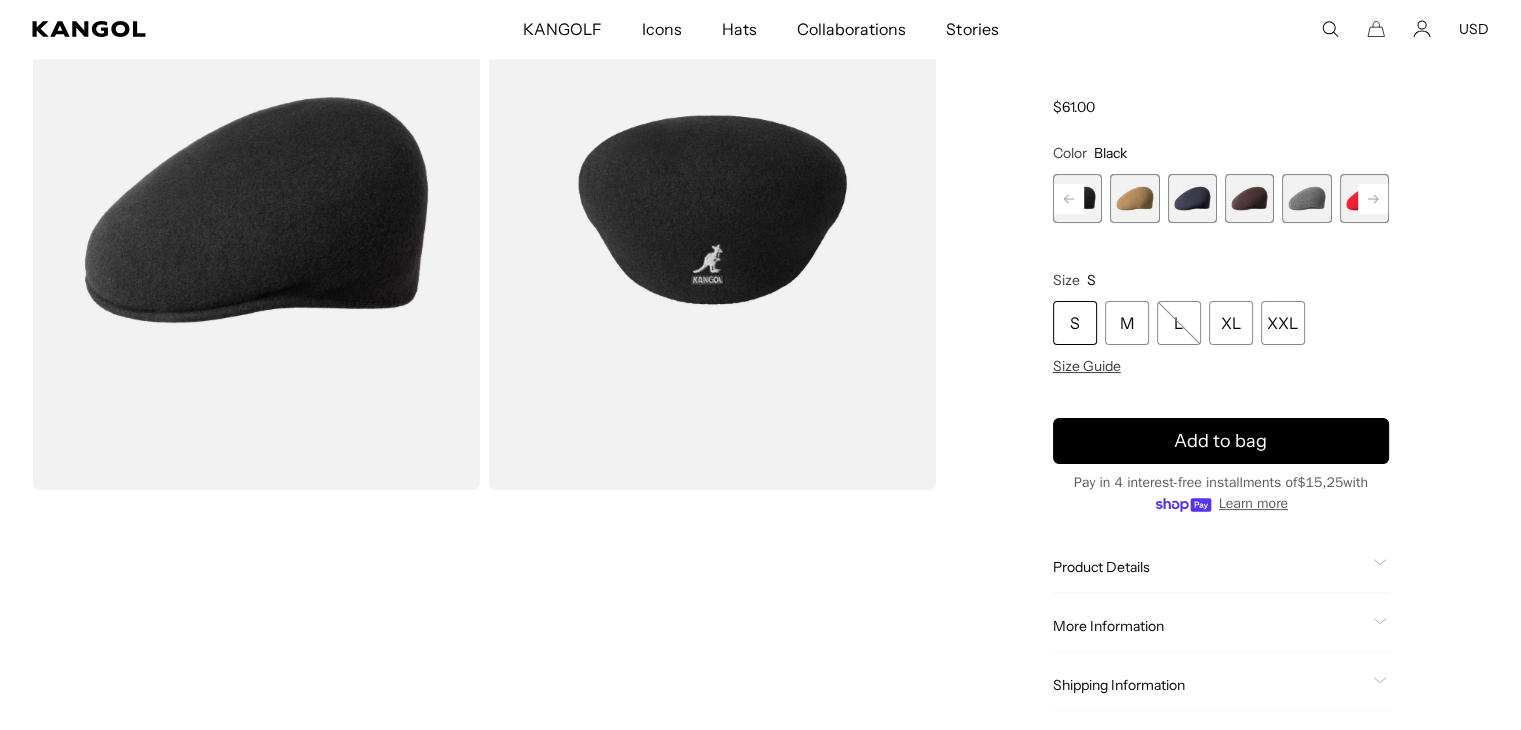 click 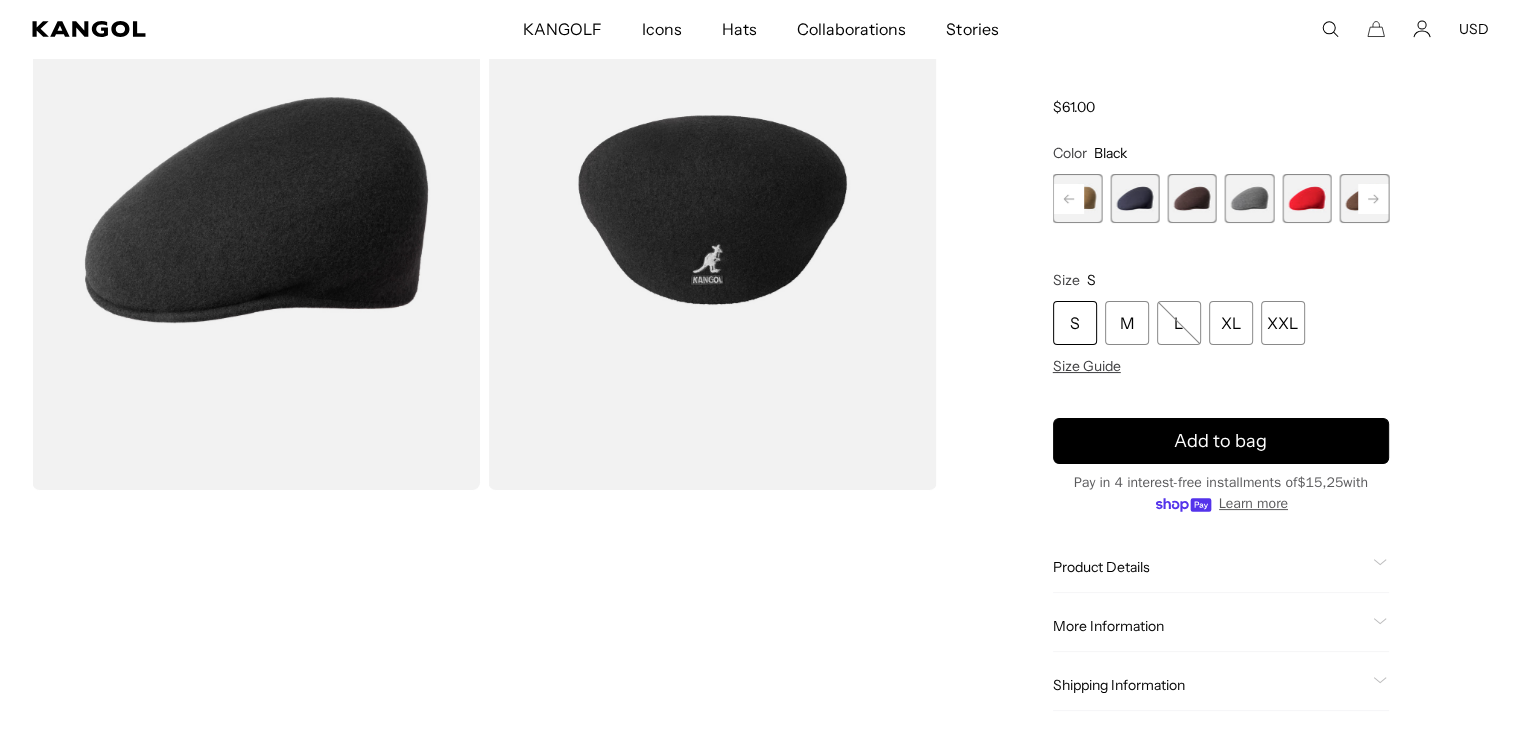 click on "Vino
Variant sold out or unavailable
Dark Flannel
Variant sold out or unavailable
Black
Variant sold out or unavailable
Black/Gold
Variant sold out or unavailable
Camel
Variant sold out or unavailable
Dark Blue
Variant sold out or unavailable
Espresso
Variant sold out or unavailable" at bounding box center (1221, 198) 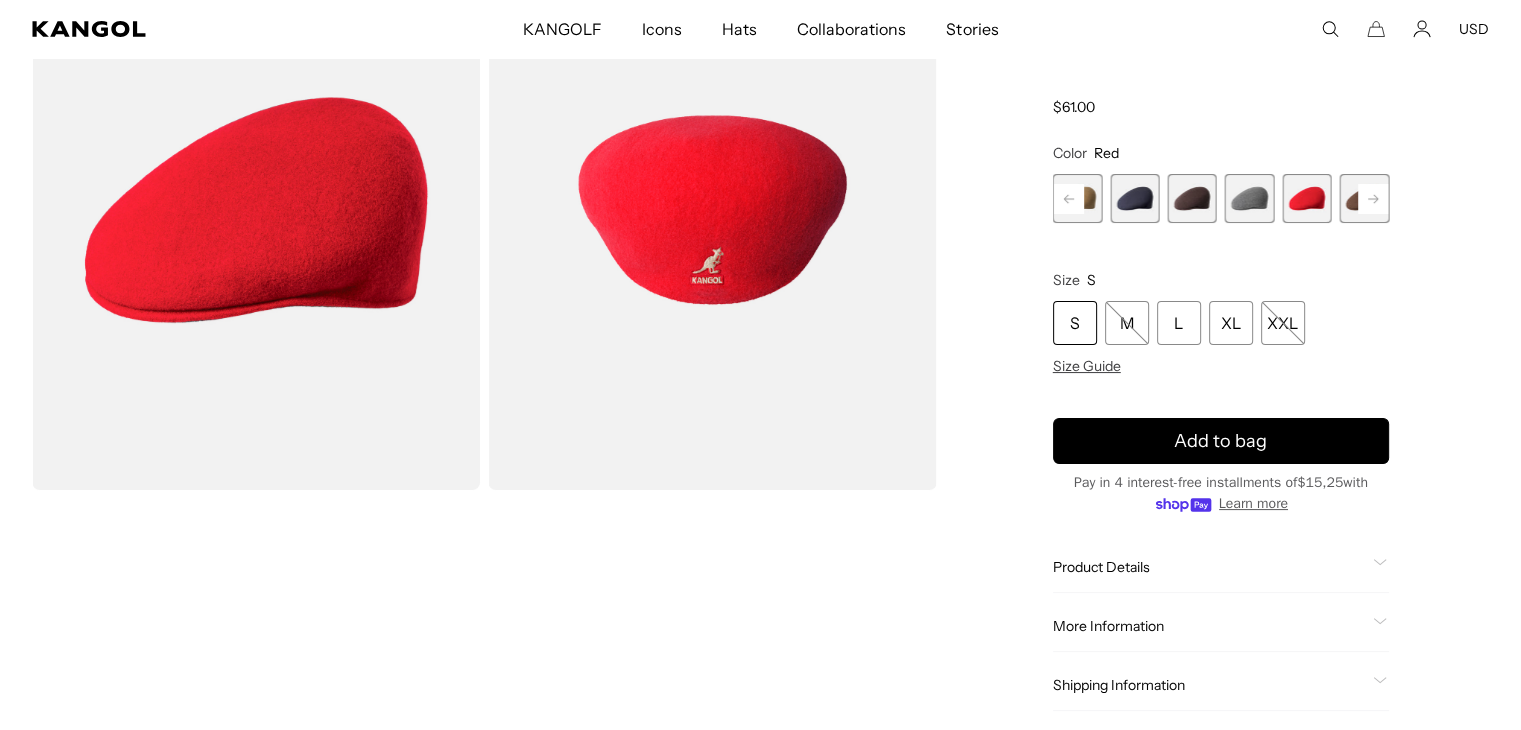 scroll, scrollTop: 0, scrollLeft: 412, axis: horizontal 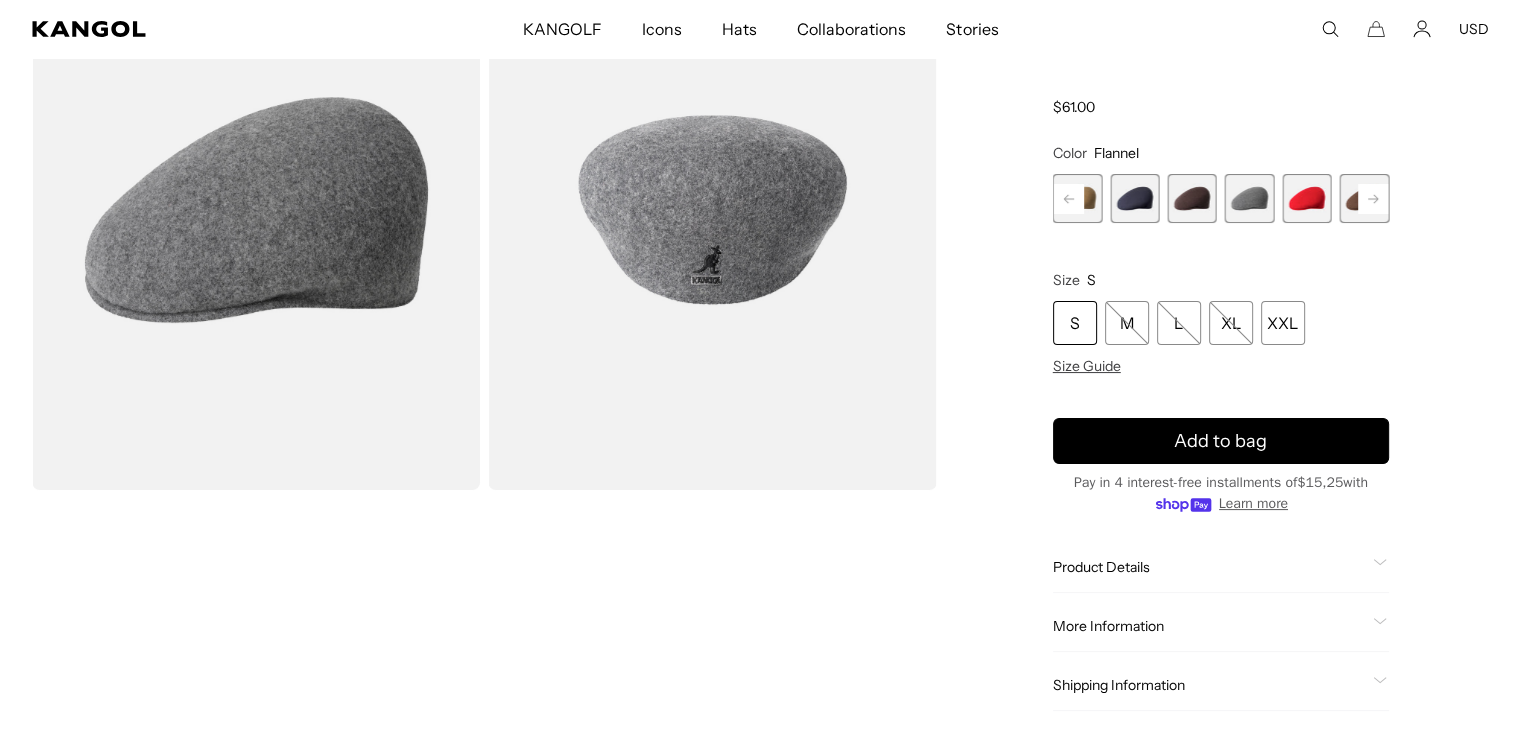 click 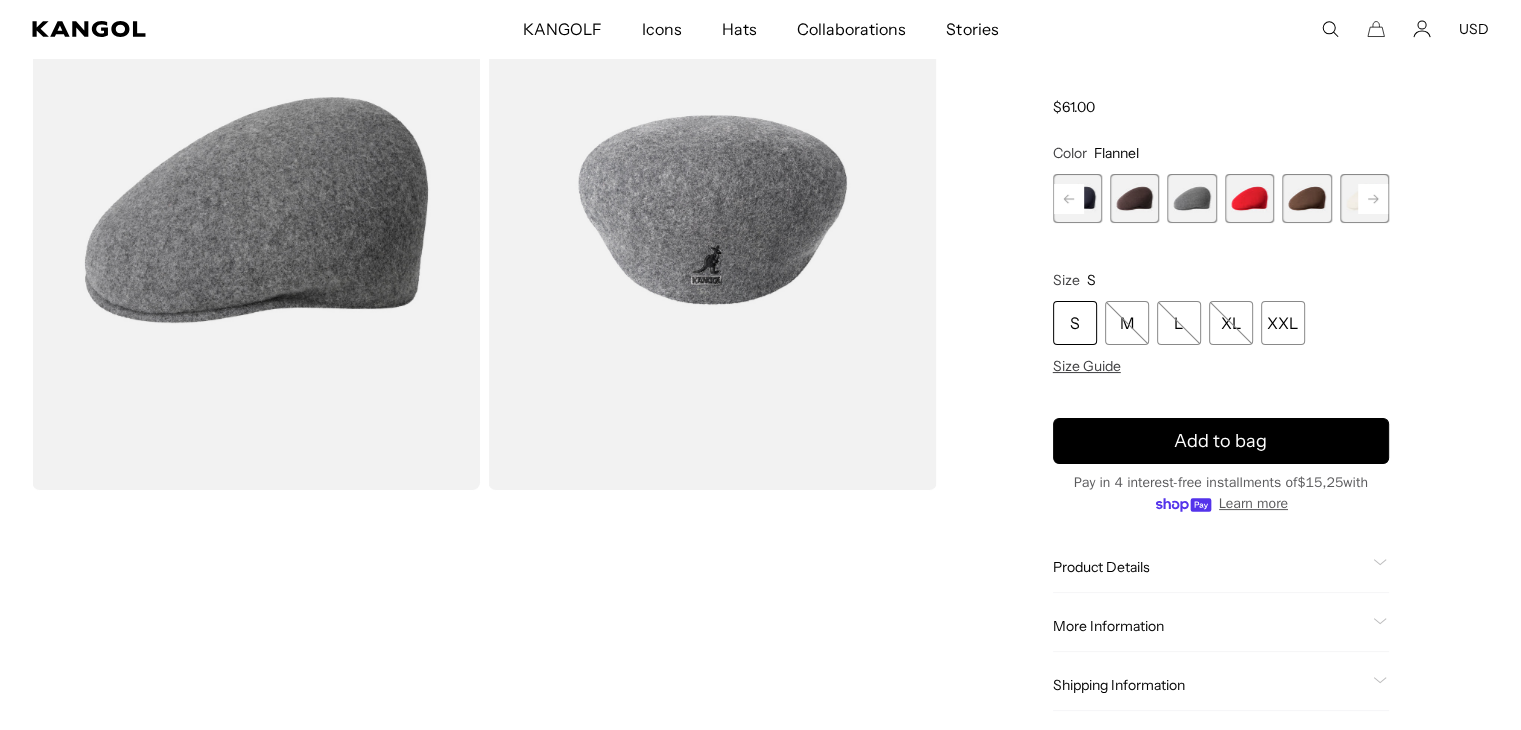 click 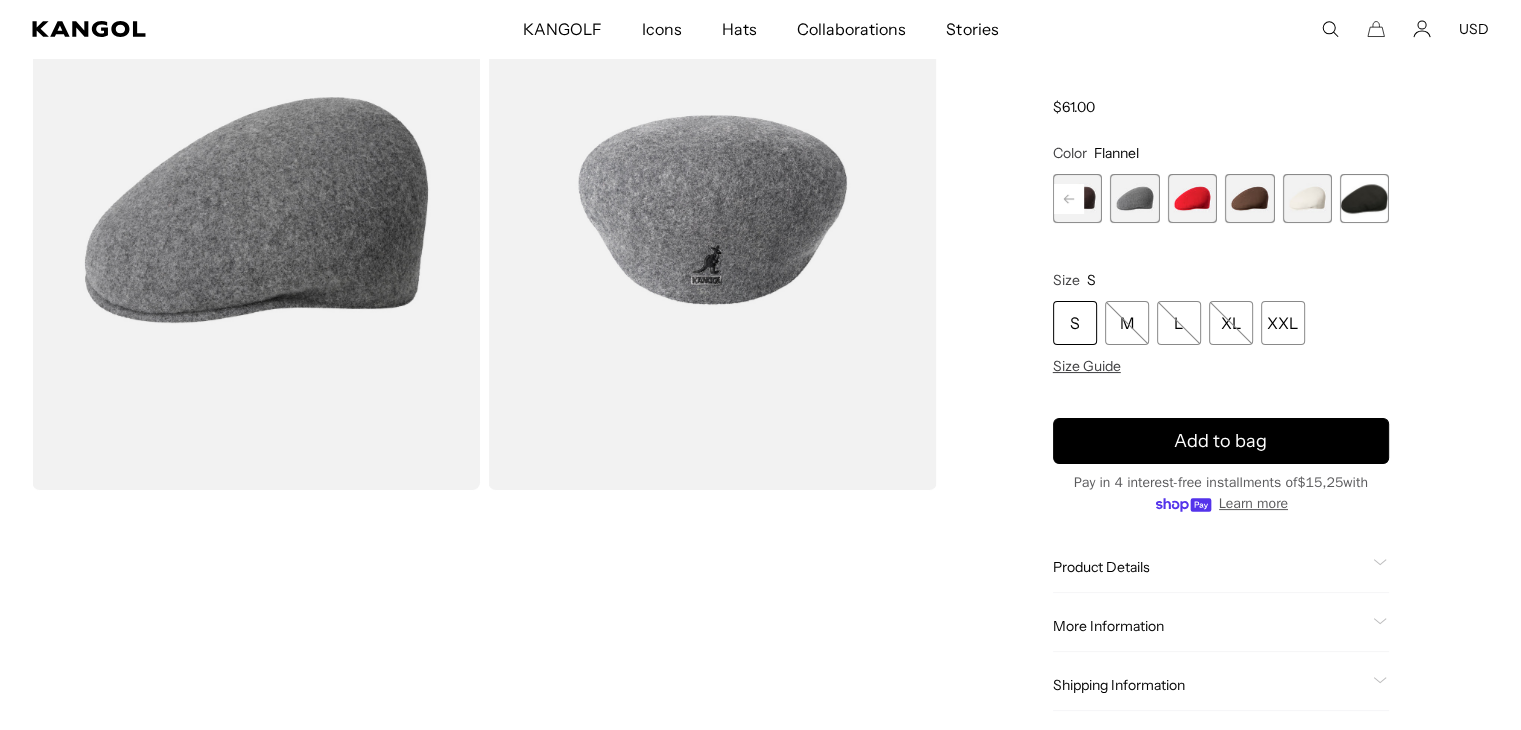 click at bounding box center (1249, 198) 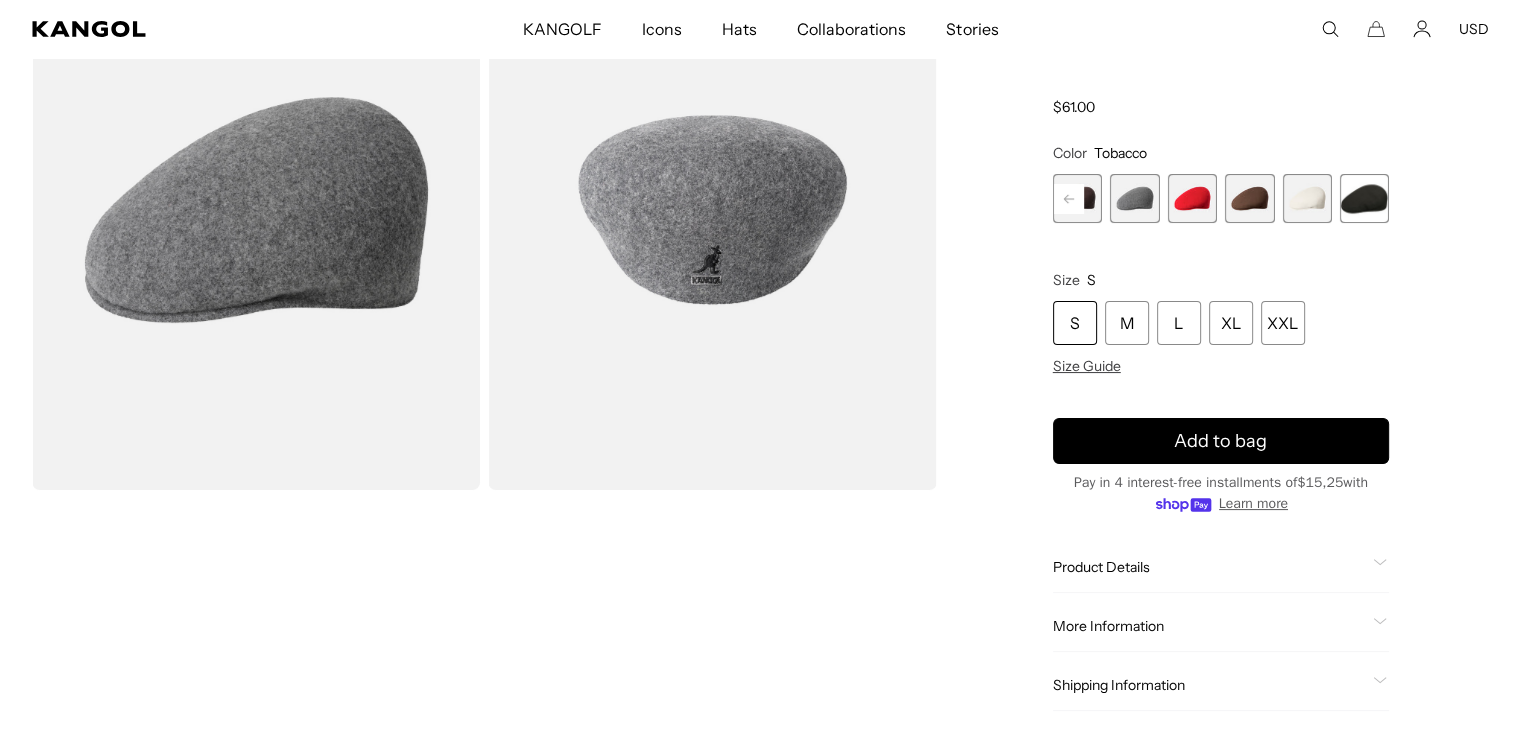 scroll, scrollTop: 0, scrollLeft: 0, axis: both 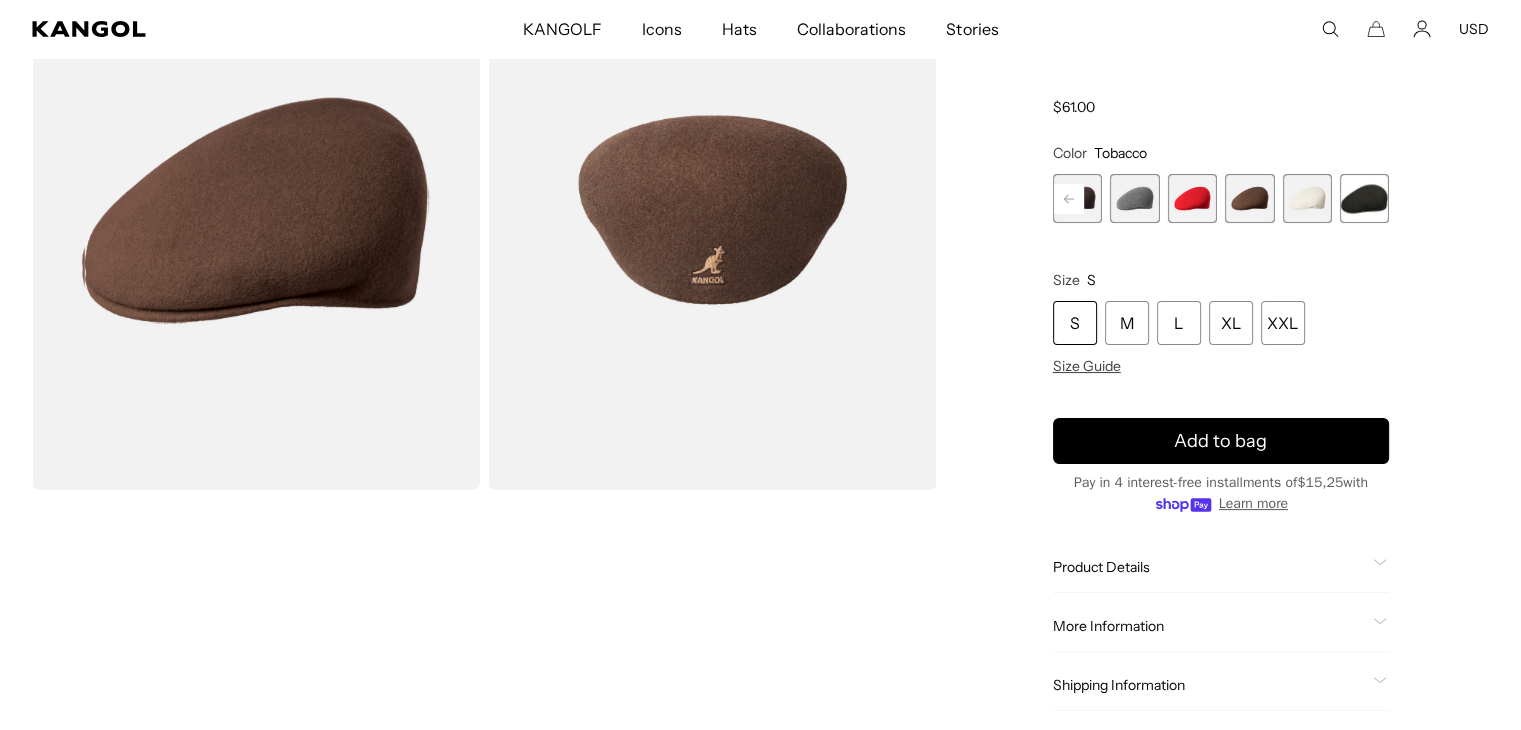 click at bounding box center (1306, 198) 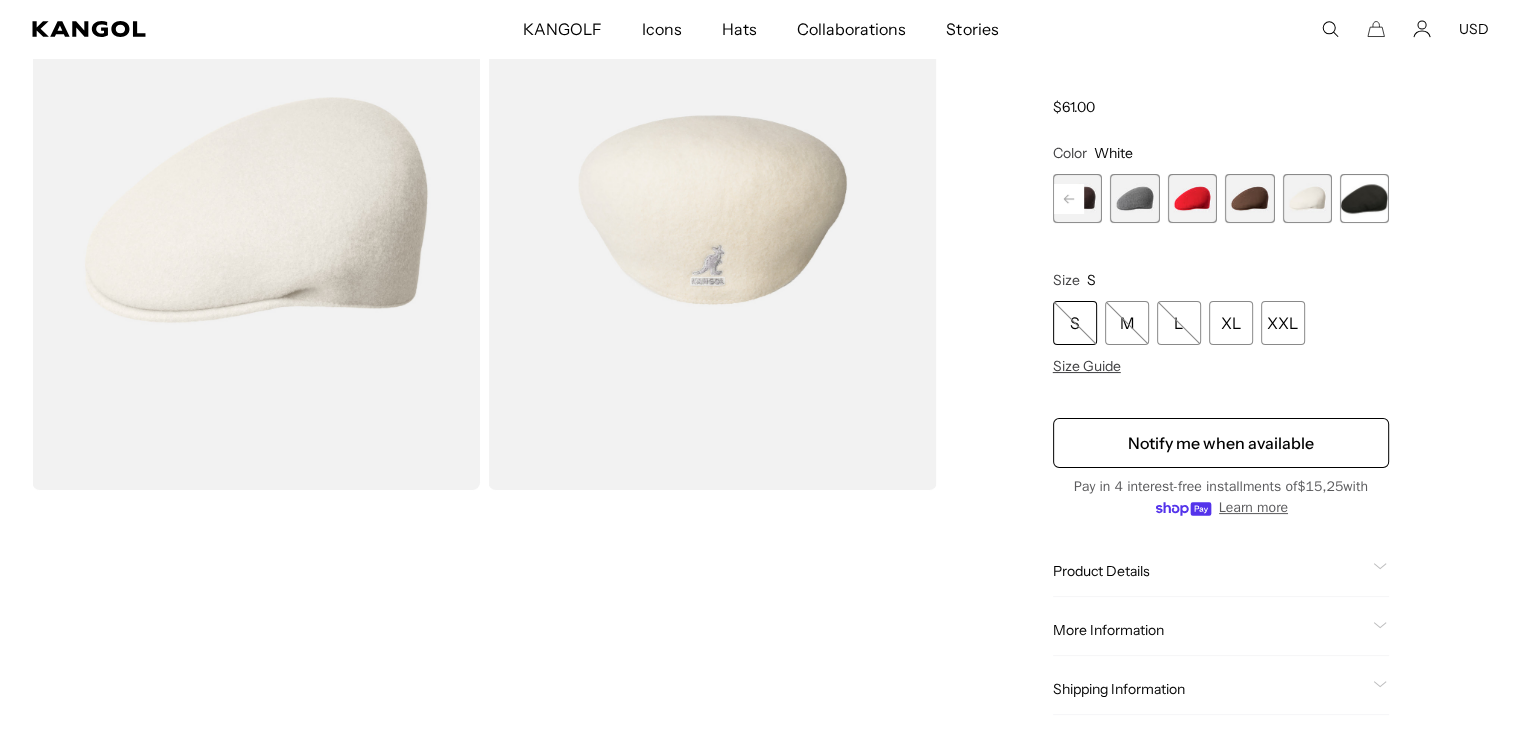 click at bounding box center [1364, 198] 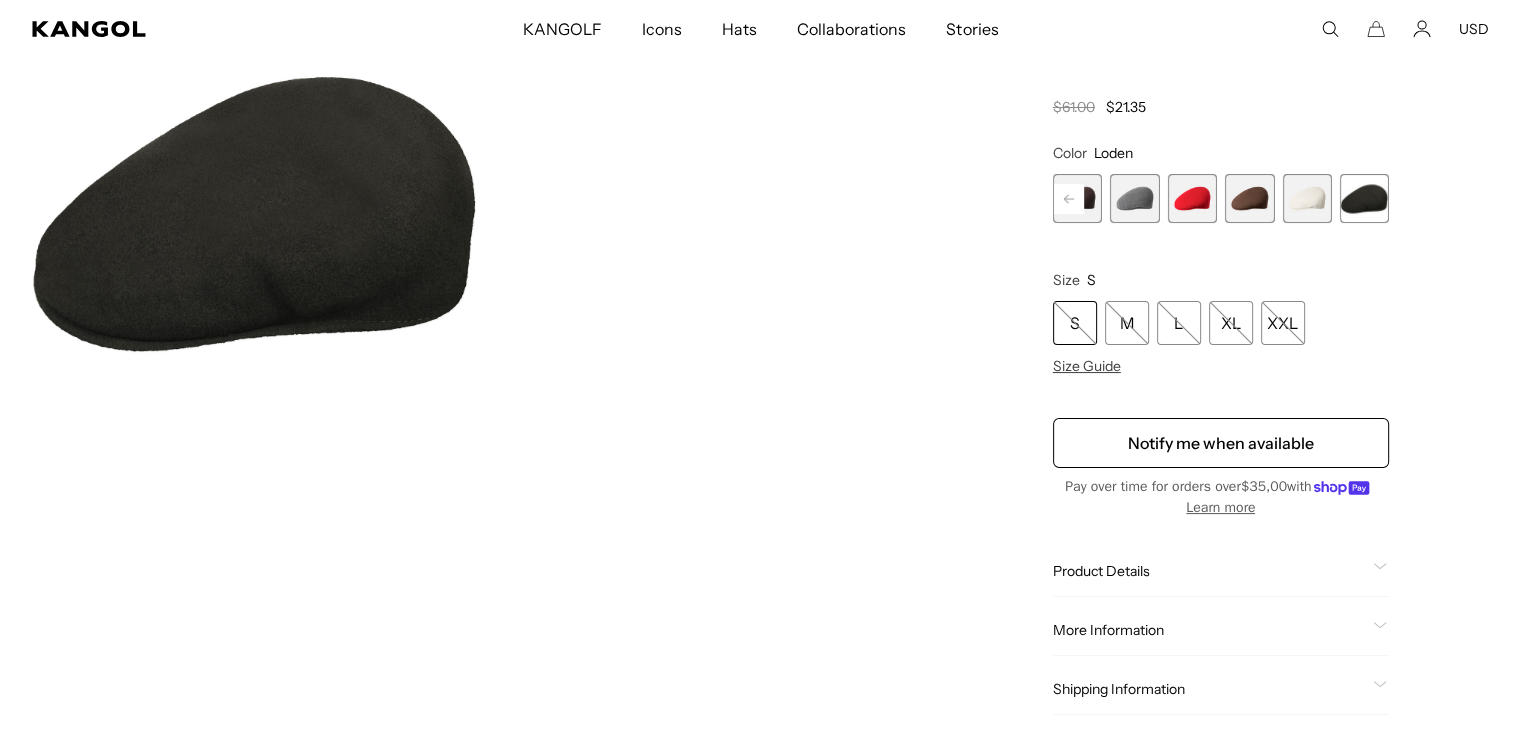 scroll, scrollTop: 0, scrollLeft: 412, axis: horizontal 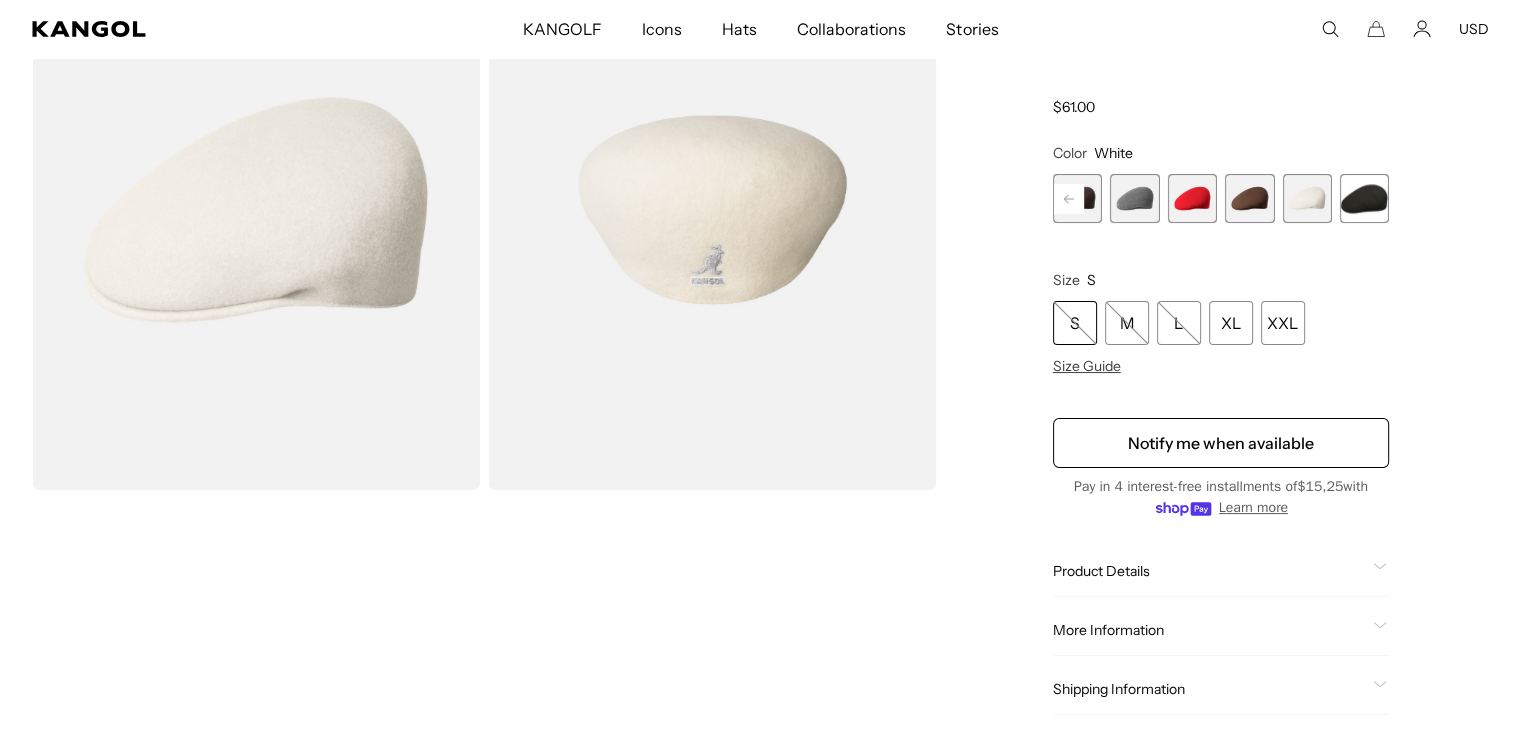 click at bounding box center [1364, 198] 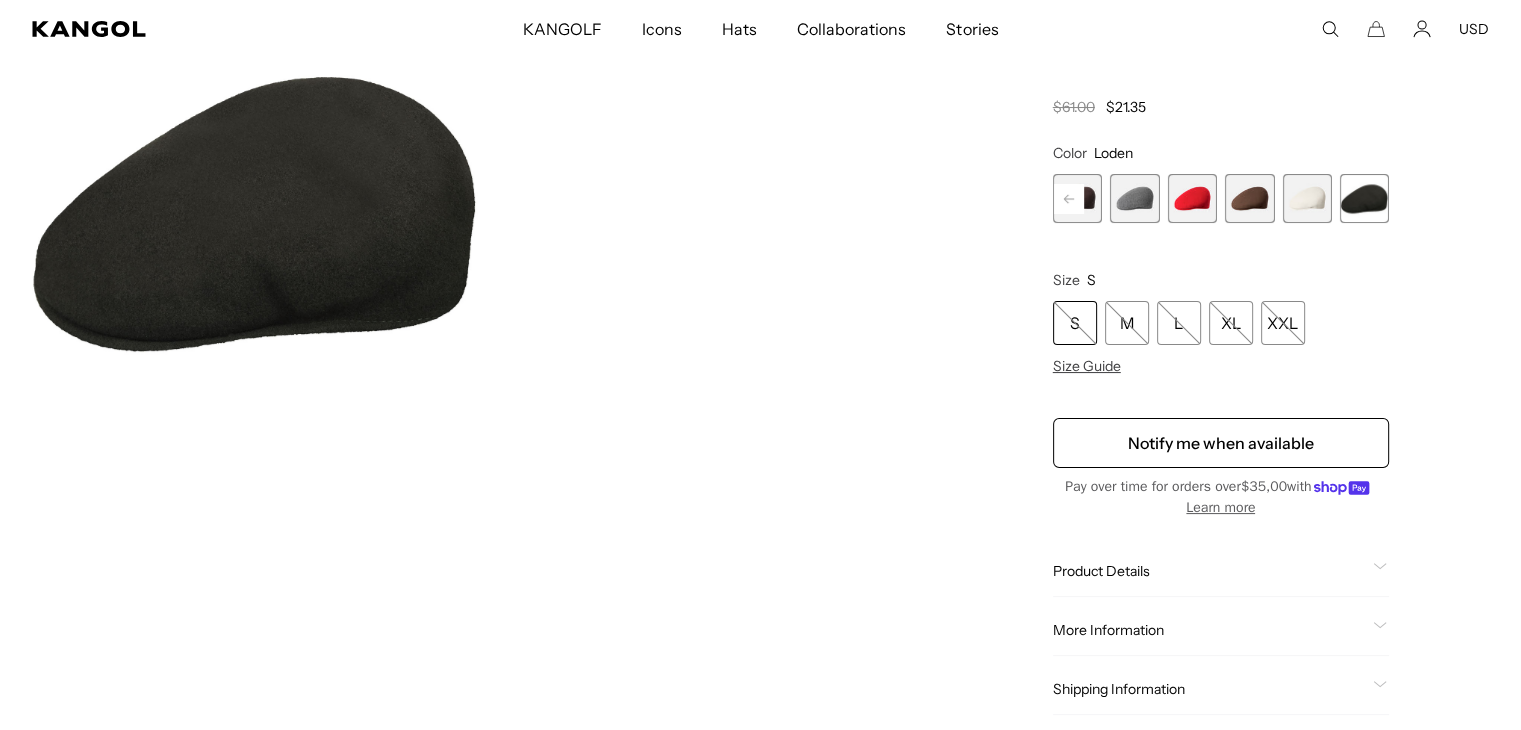 click at bounding box center (1306, 198) 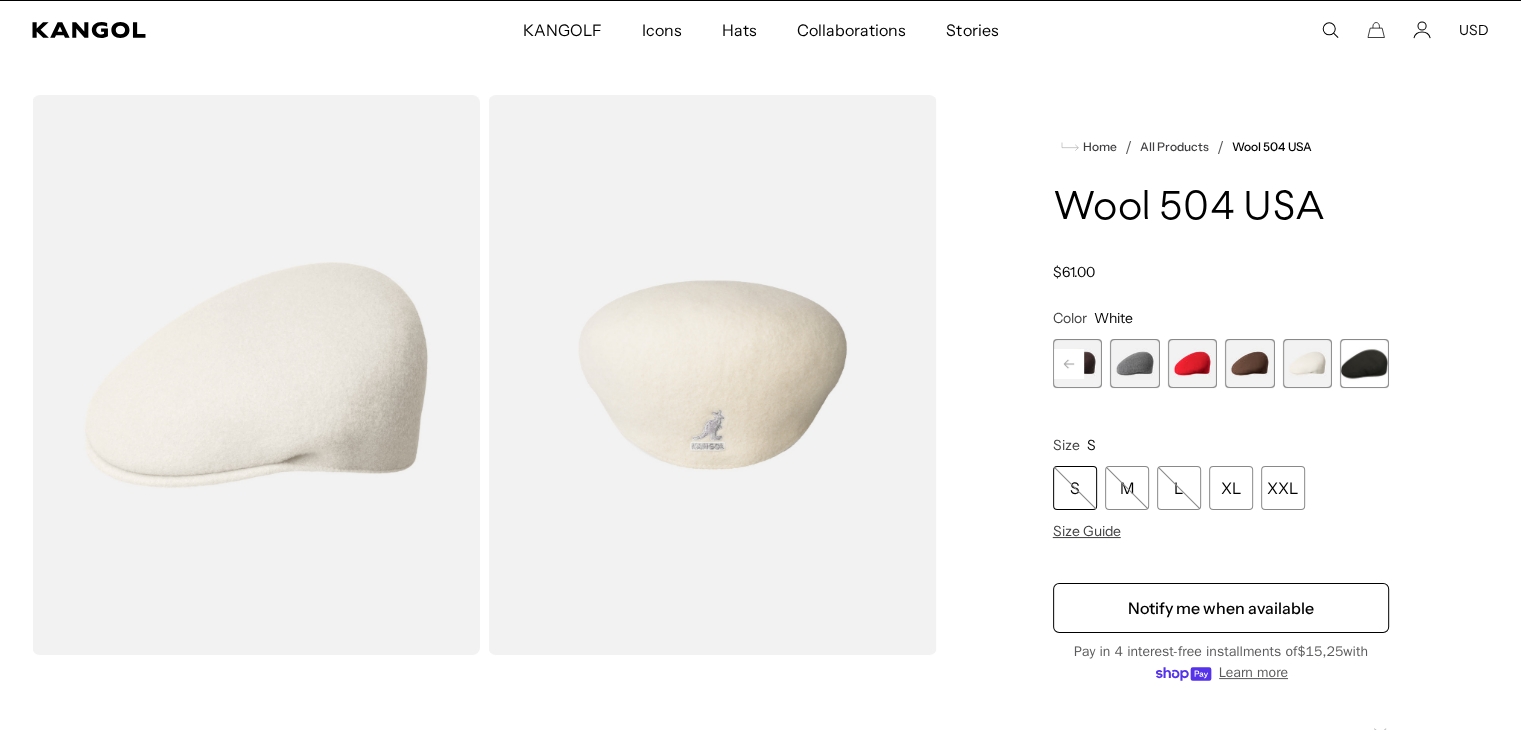 scroll, scrollTop: 0, scrollLeft: 0, axis: both 